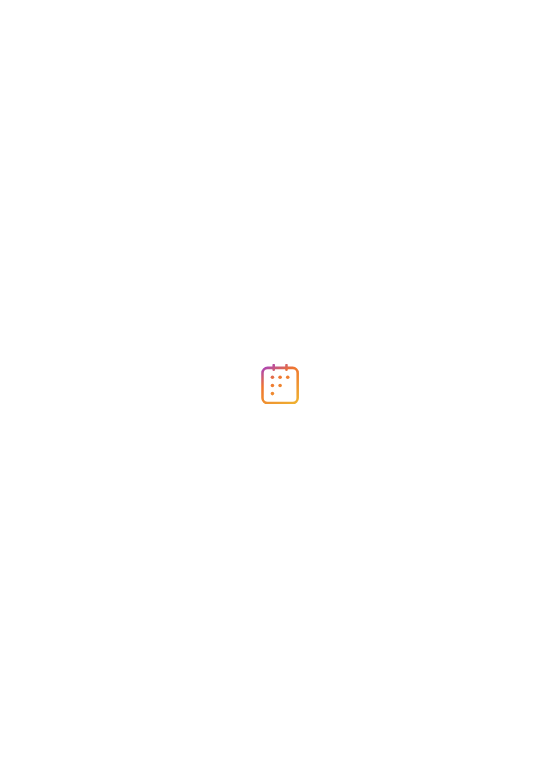 scroll, scrollTop: 0, scrollLeft: 0, axis: both 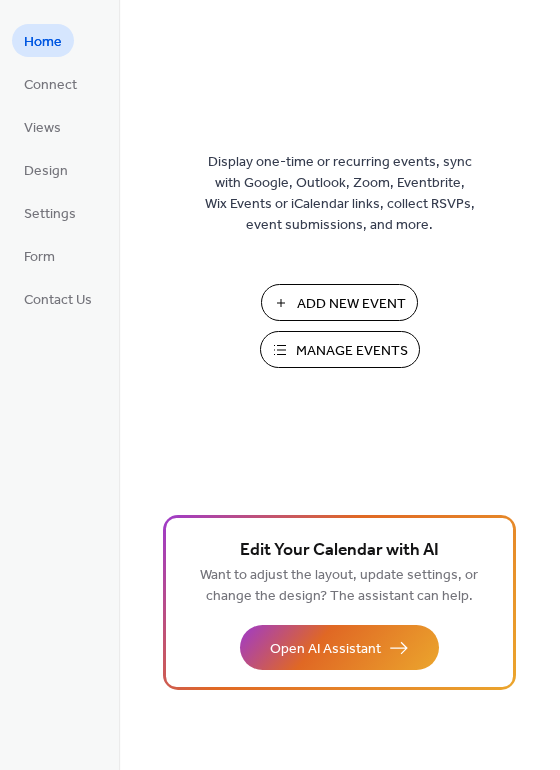 click on "Add New Event" at bounding box center (351, 304) 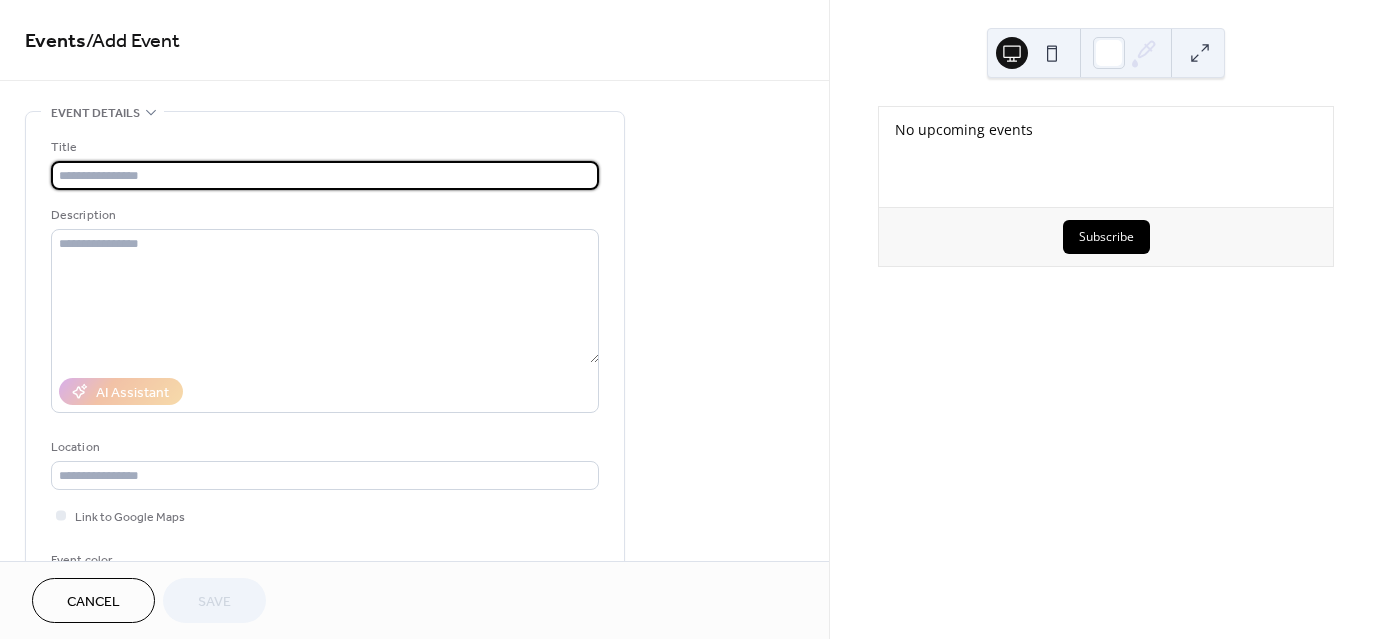 scroll, scrollTop: 0, scrollLeft: 0, axis: both 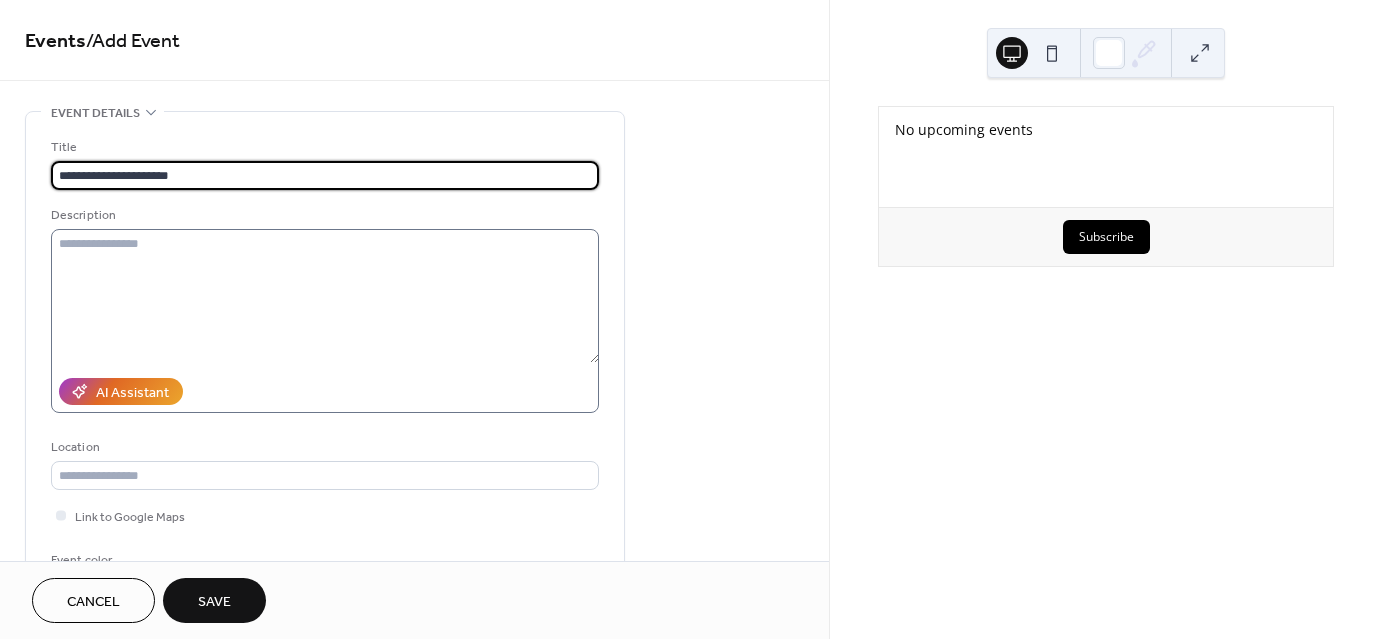 type on "**********" 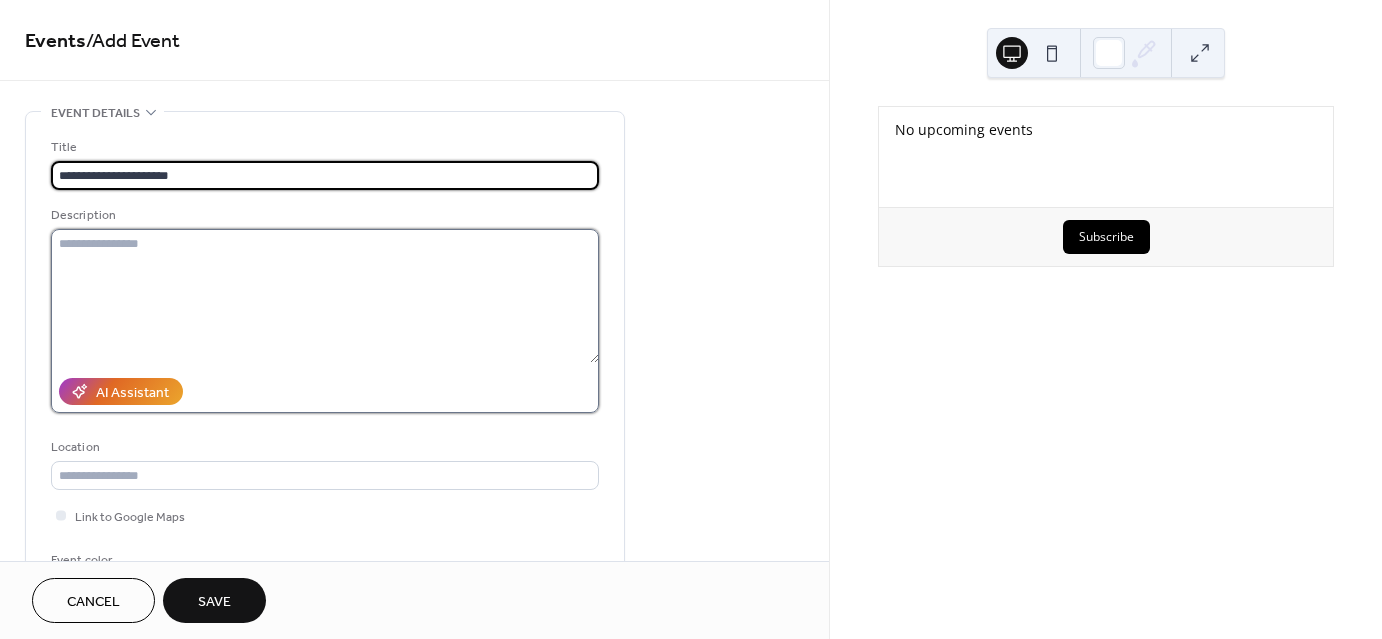 click at bounding box center (325, 296) 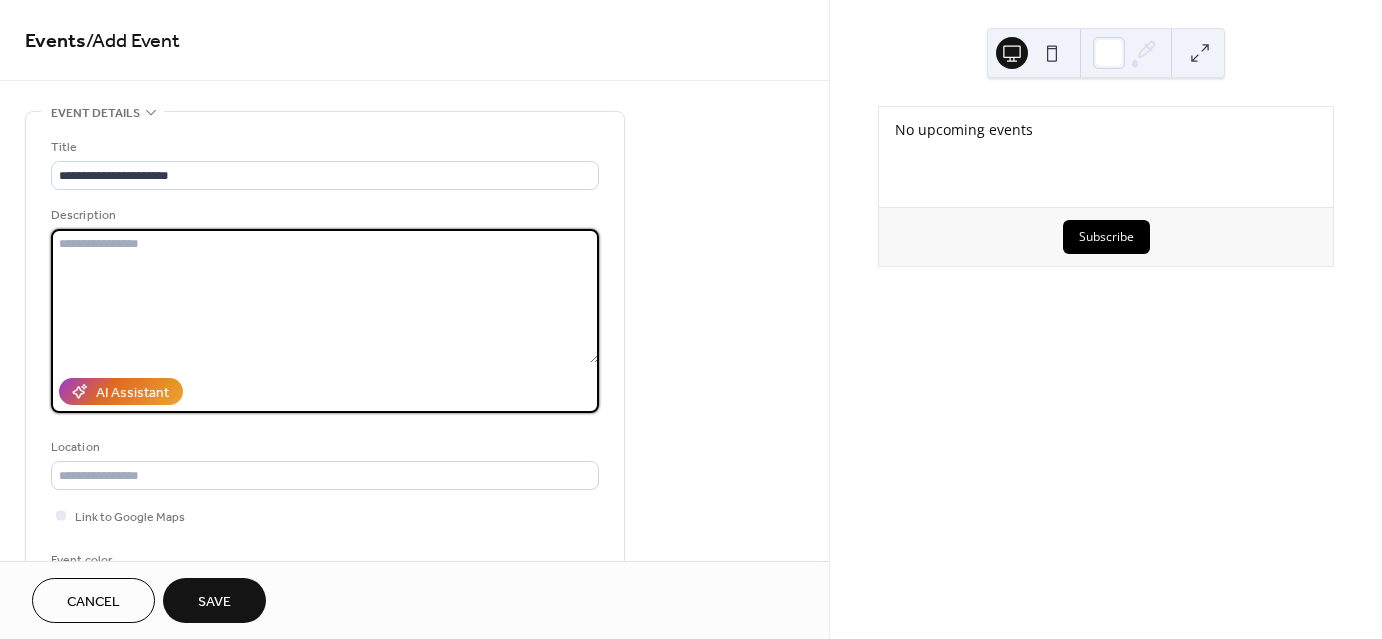 paste on "**********" 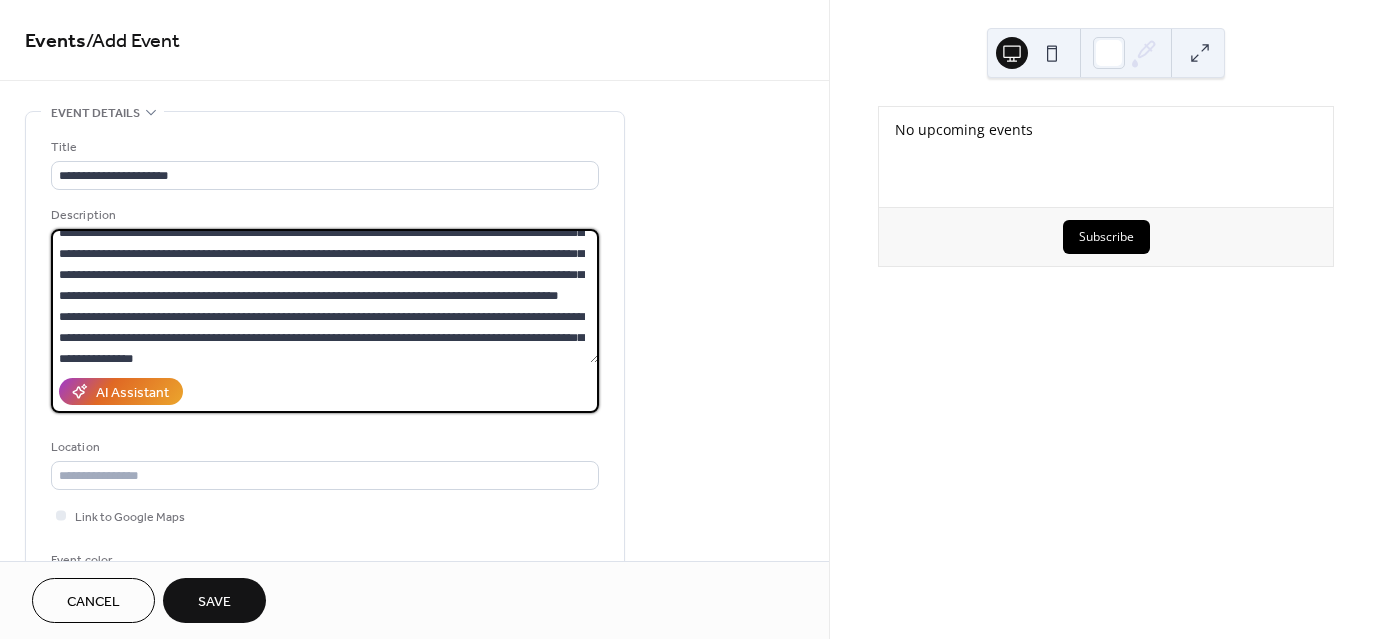 scroll, scrollTop: 62, scrollLeft: 0, axis: vertical 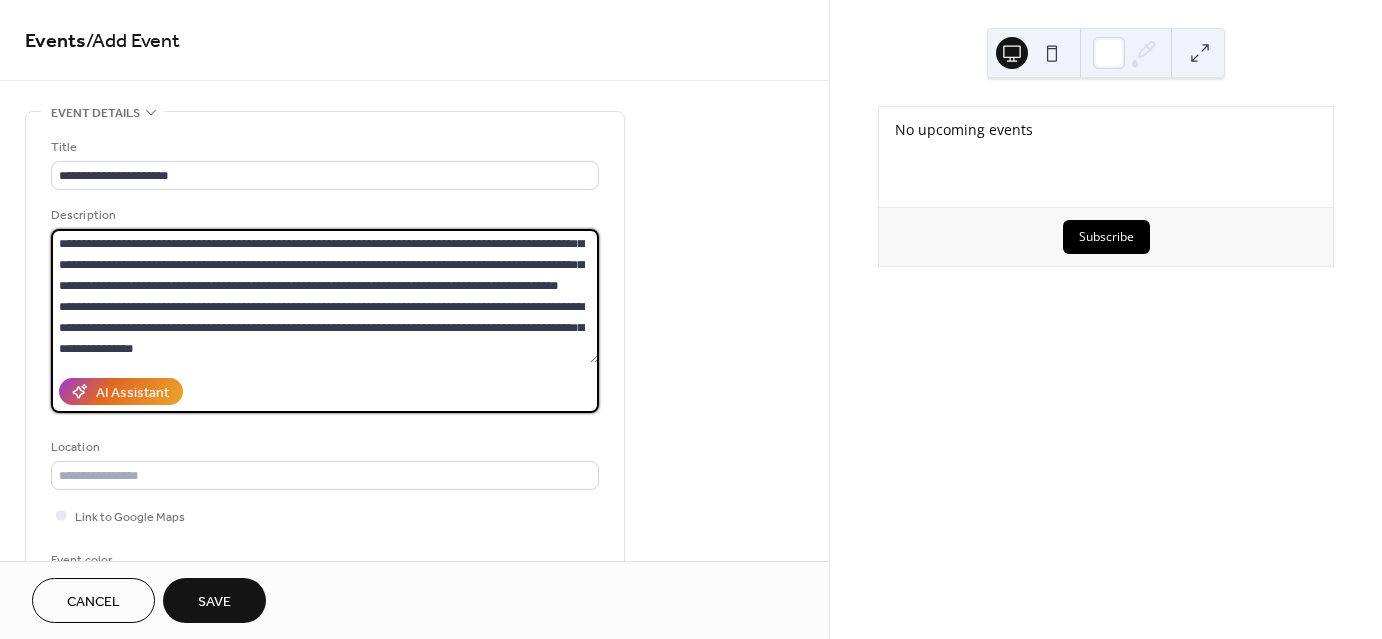 click on "**********" at bounding box center [325, 296] 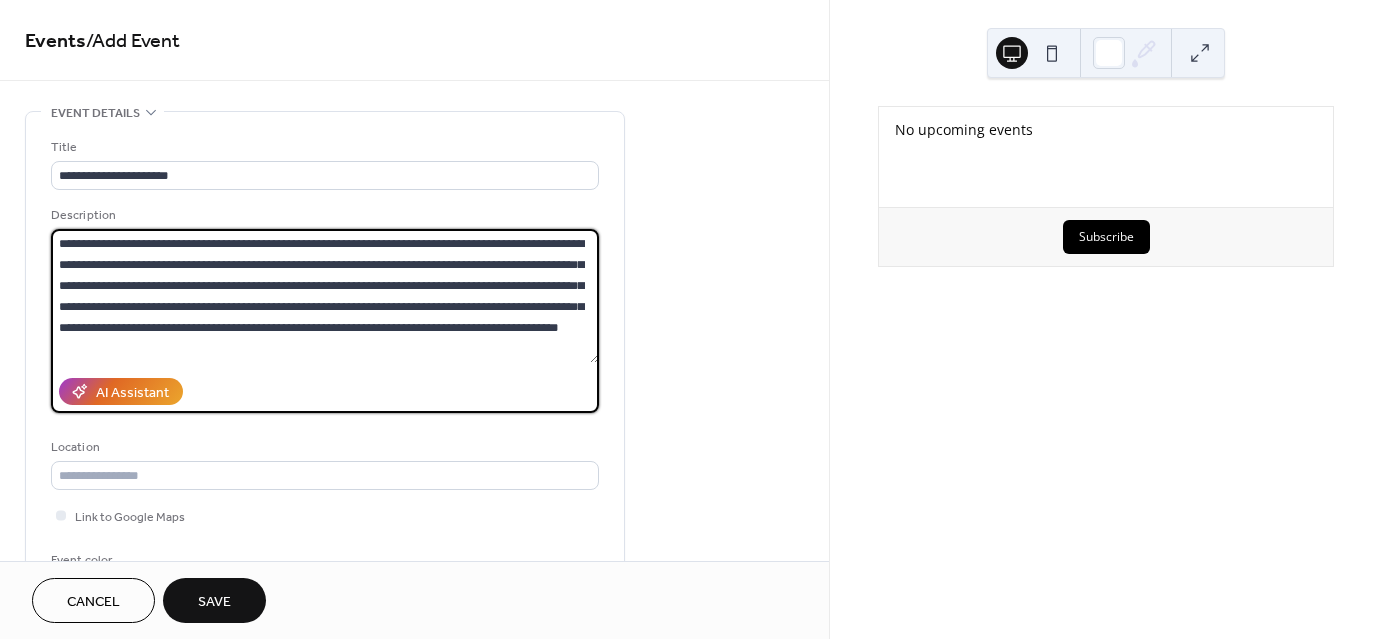 scroll, scrollTop: 84, scrollLeft: 0, axis: vertical 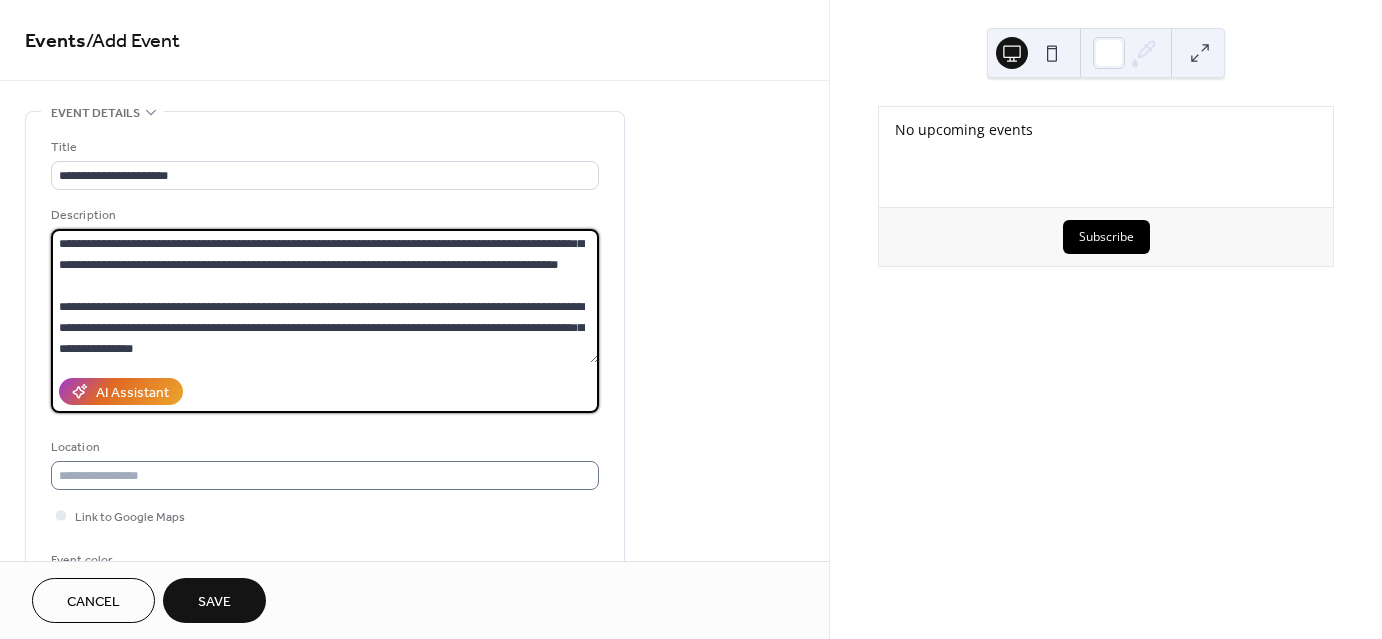 type on "**********" 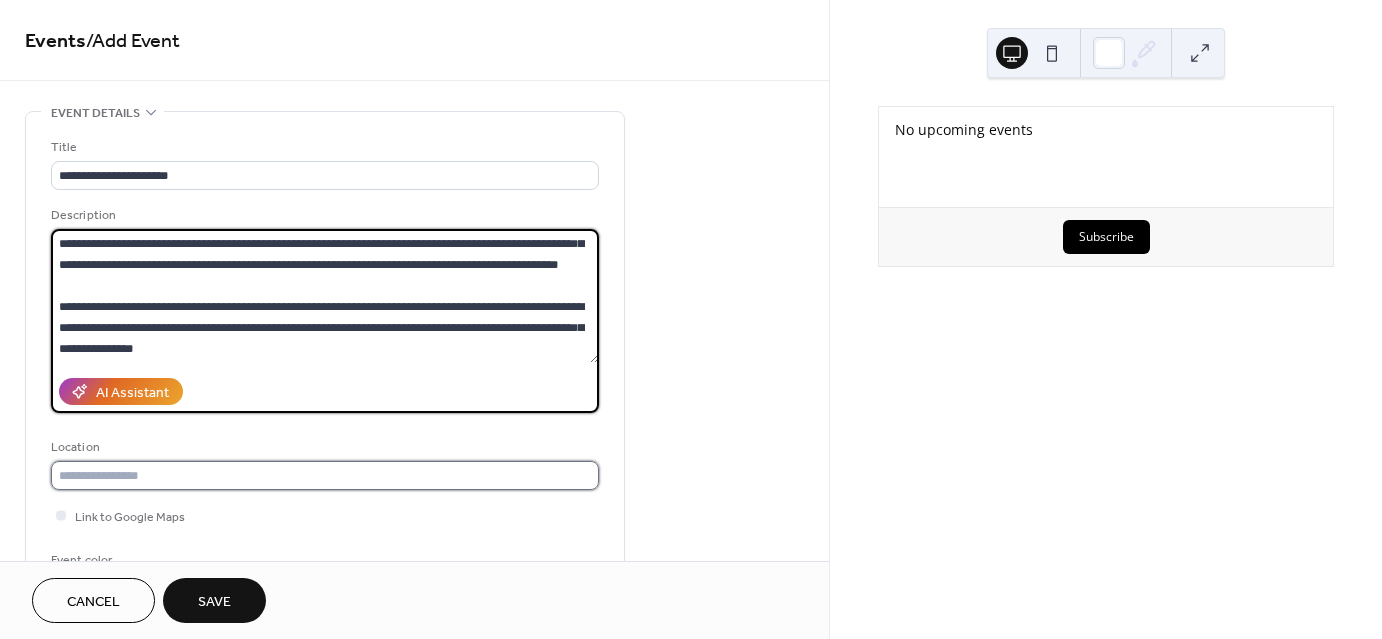 click at bounding box center [325, 475] 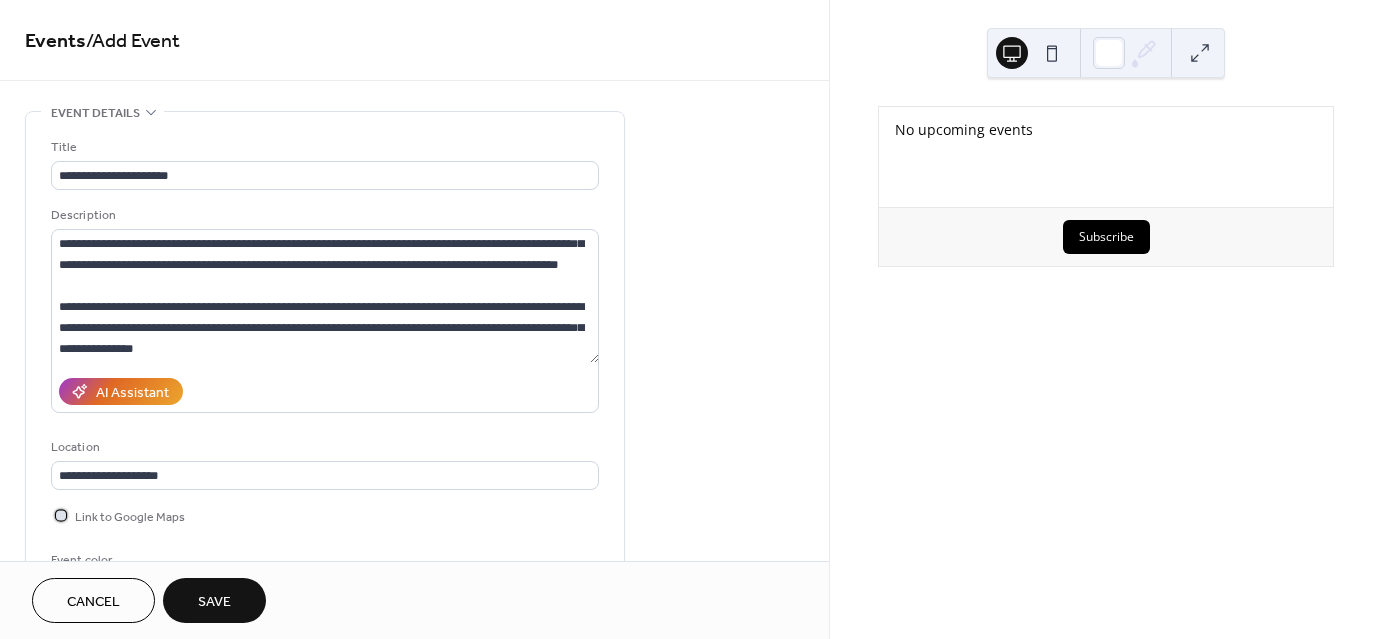 click at bounding box center [61, 515] 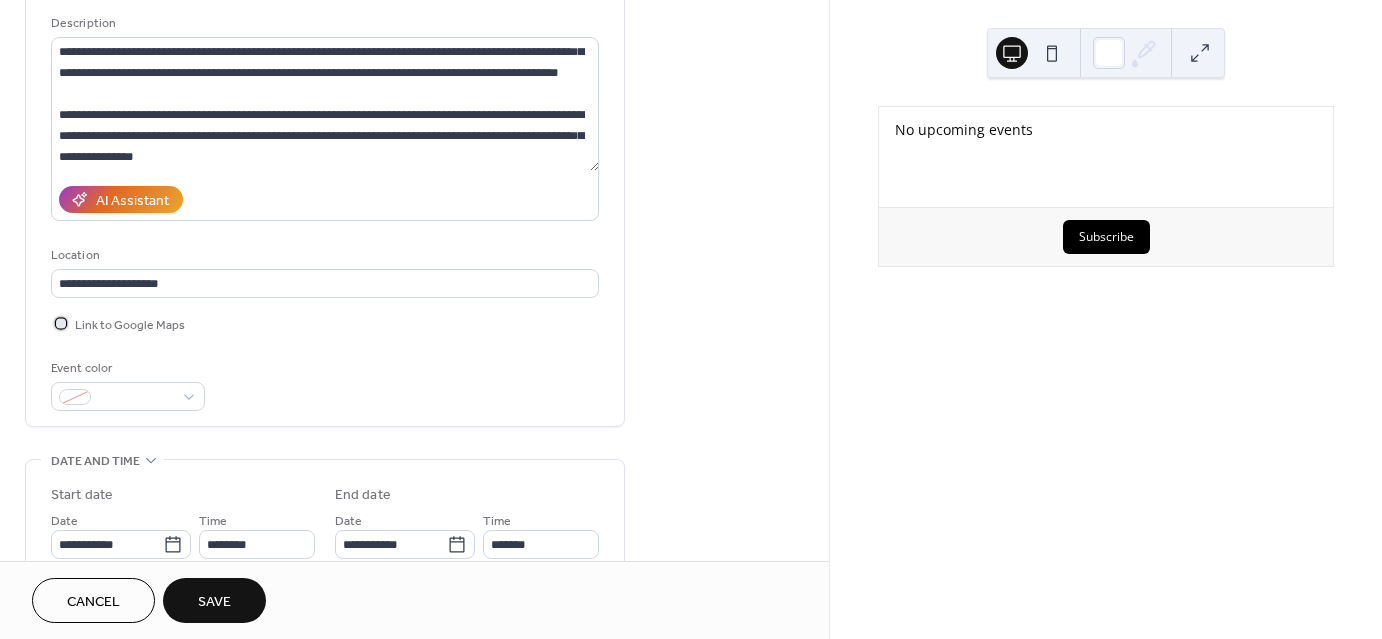 scroll, scrollTop: 149, scrollLeft: 0, axis: vertical 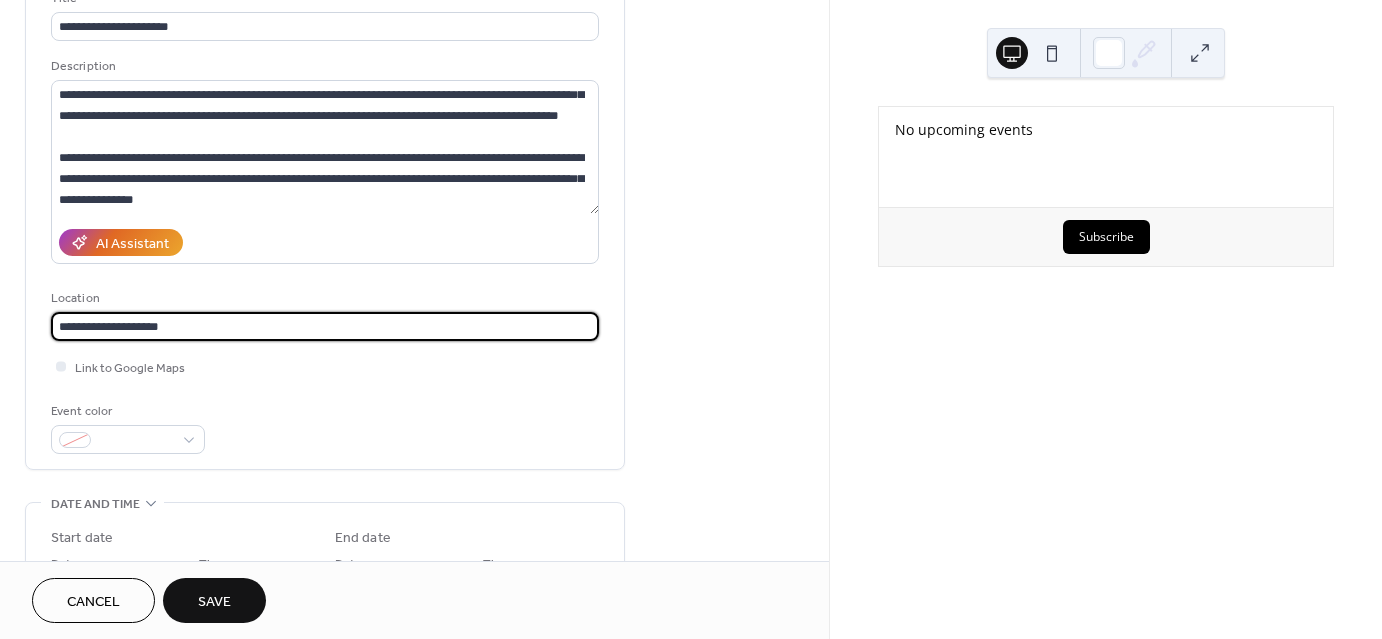 click on "**********" at bounding box center (325, 326) 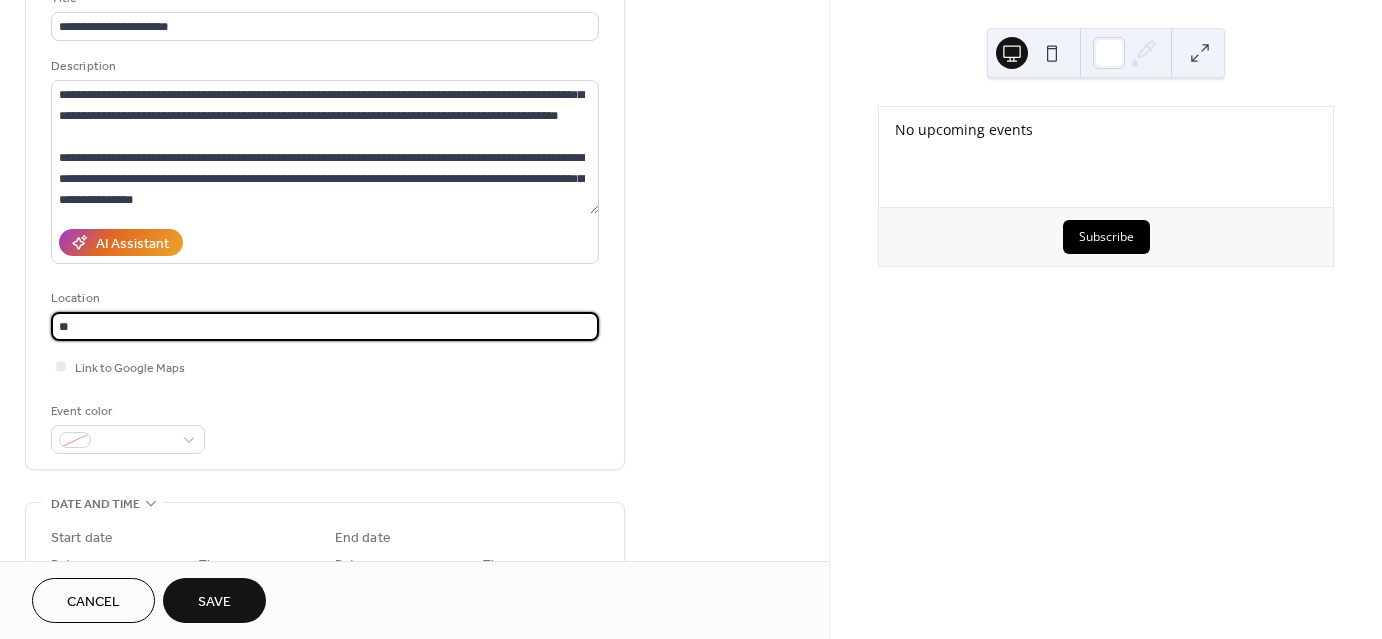 type on "*" 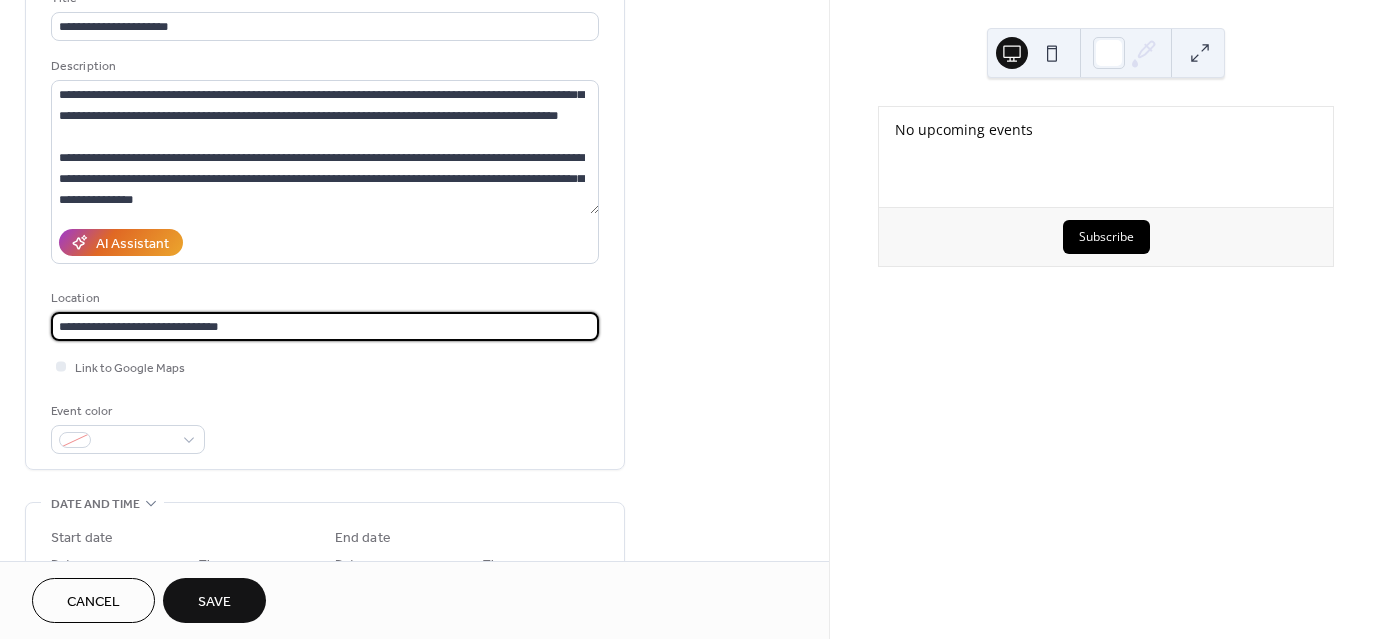 type on "**********" 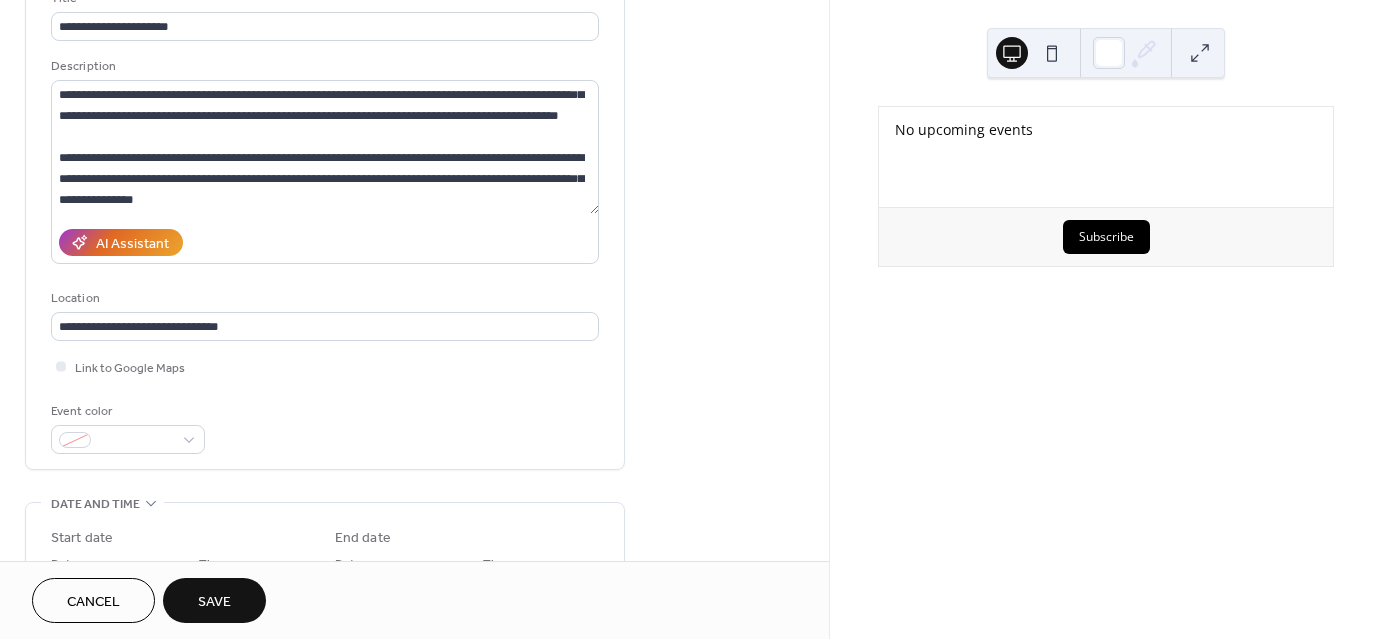 click on "Link to Google Maps" at bounding box center [325, 366] 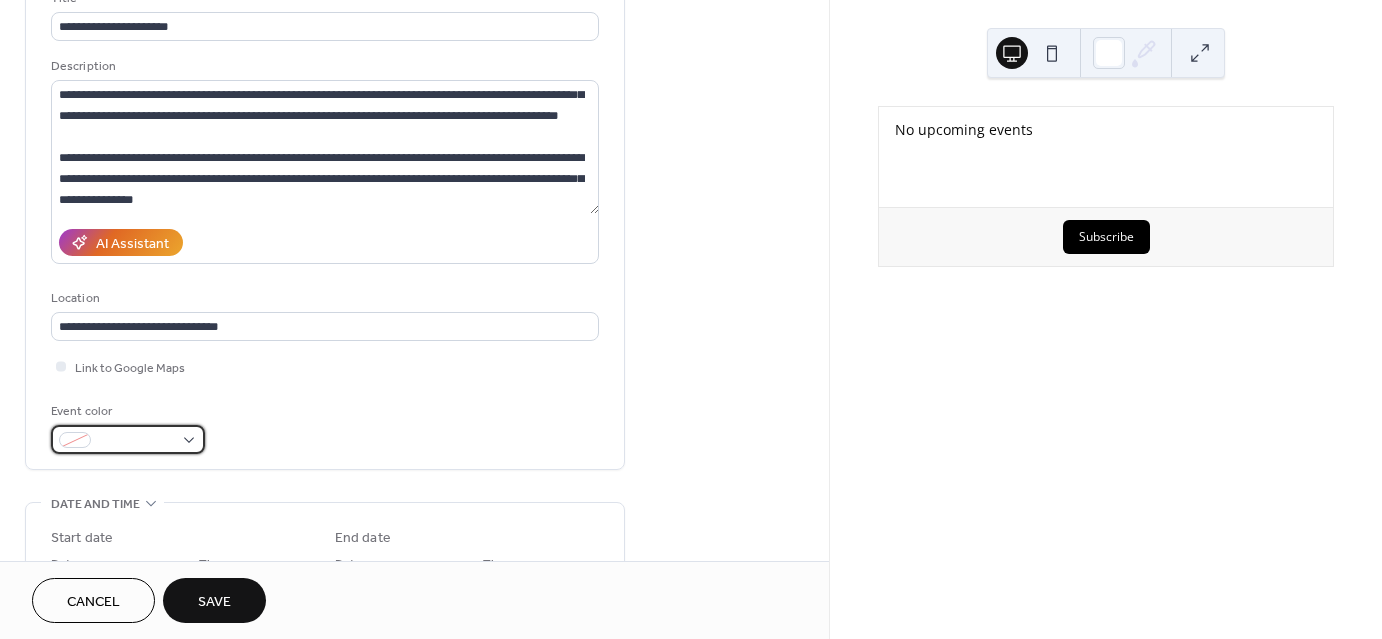 click at bounding box center (128, 439) 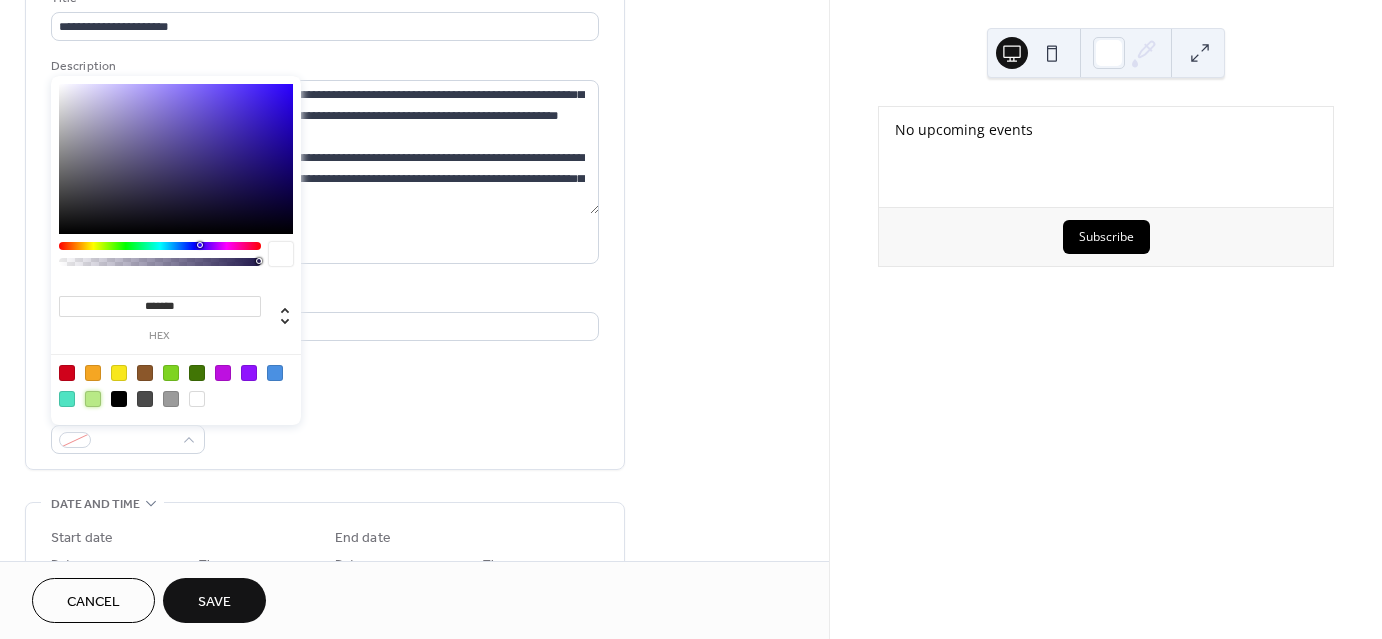 click at bounding box center (93, 399) 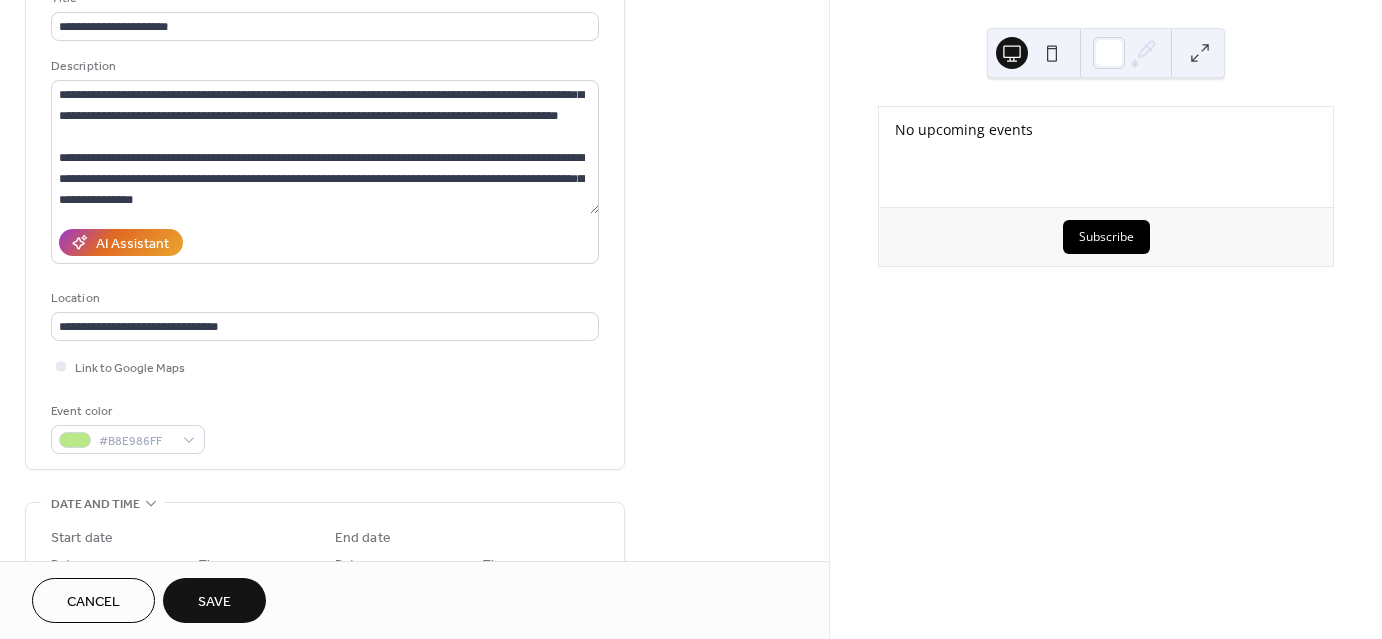 click on "Event color #B8E986FF" at bounding box center (325, 427) 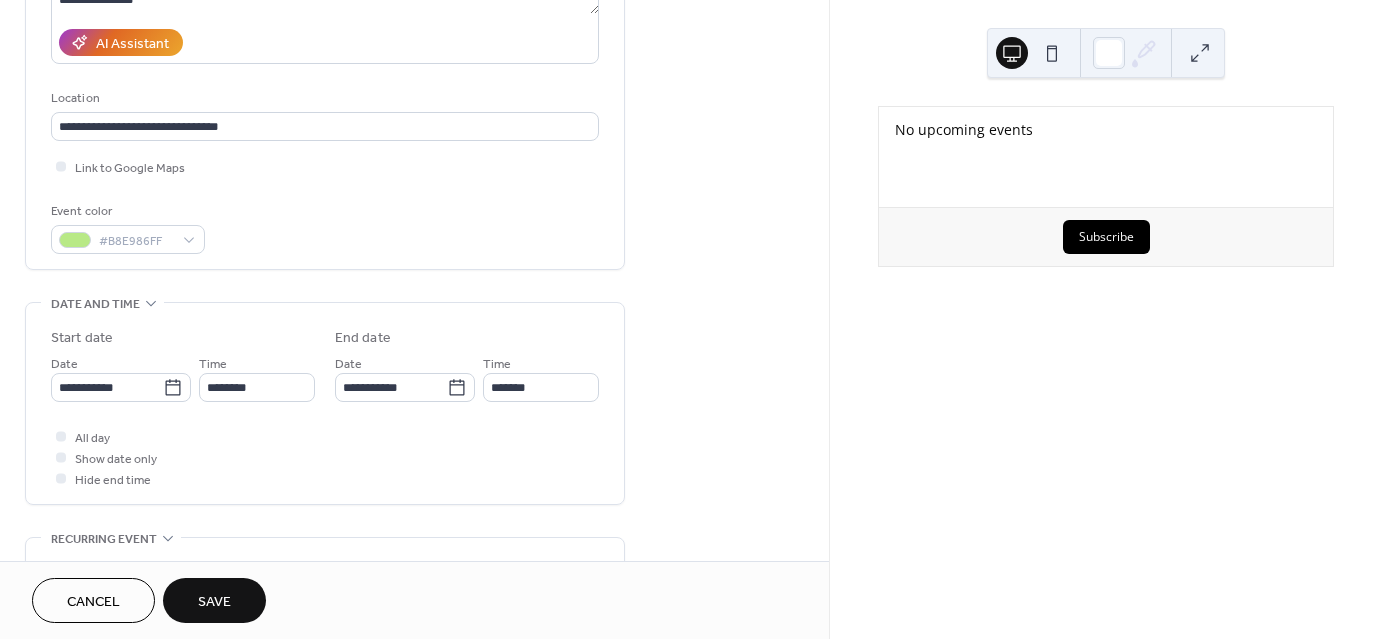 scroll, scrollTop: 449, scrollLeft: 0, axis: vertical 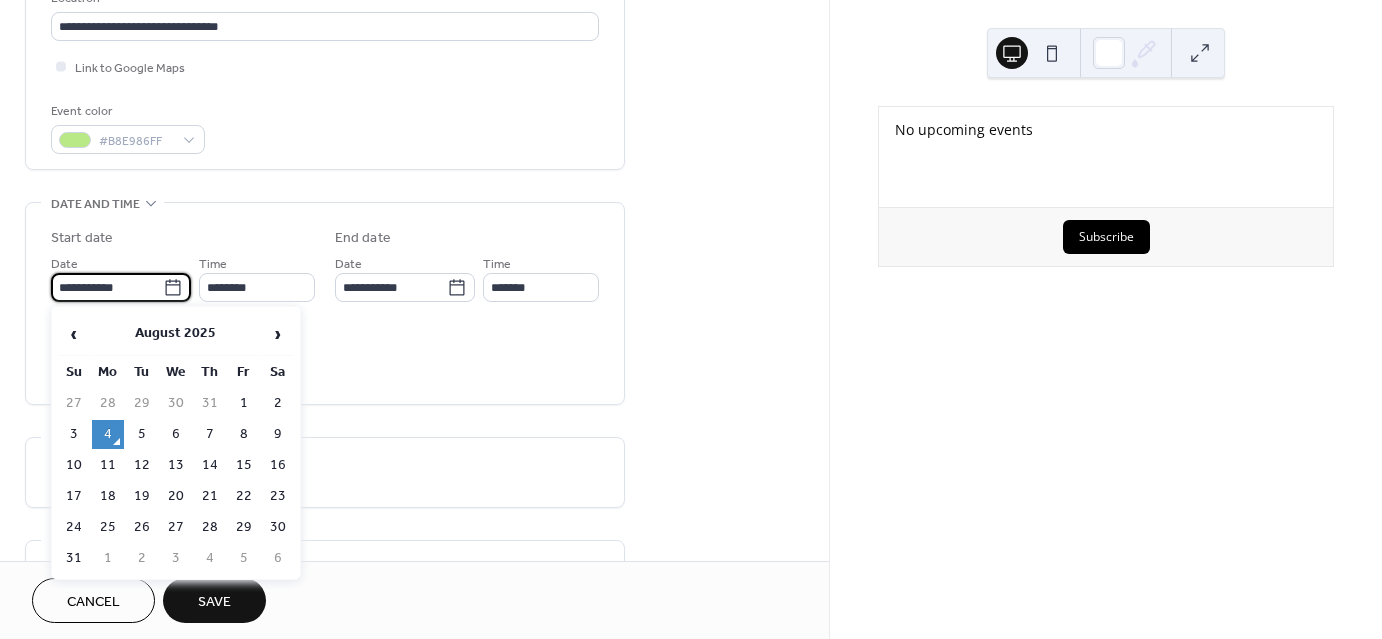 click on "**********" at bounding box center (107, 287) 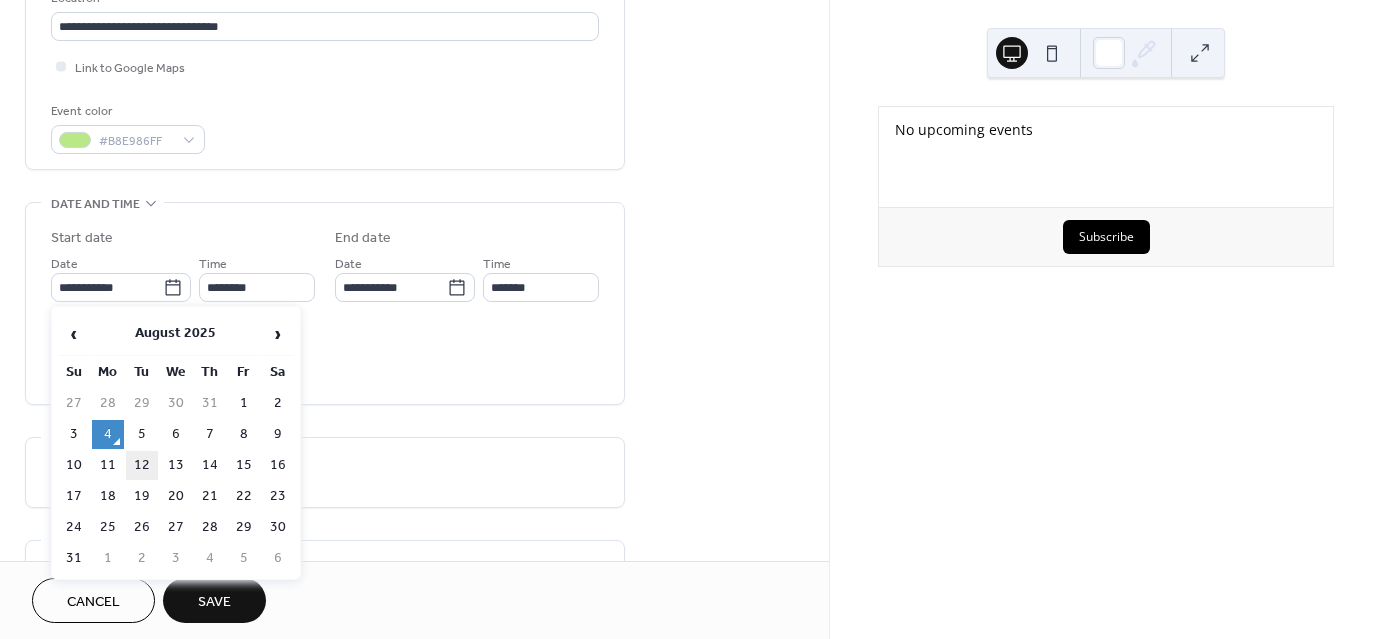 click on "12" at bounding box center (142, 465) 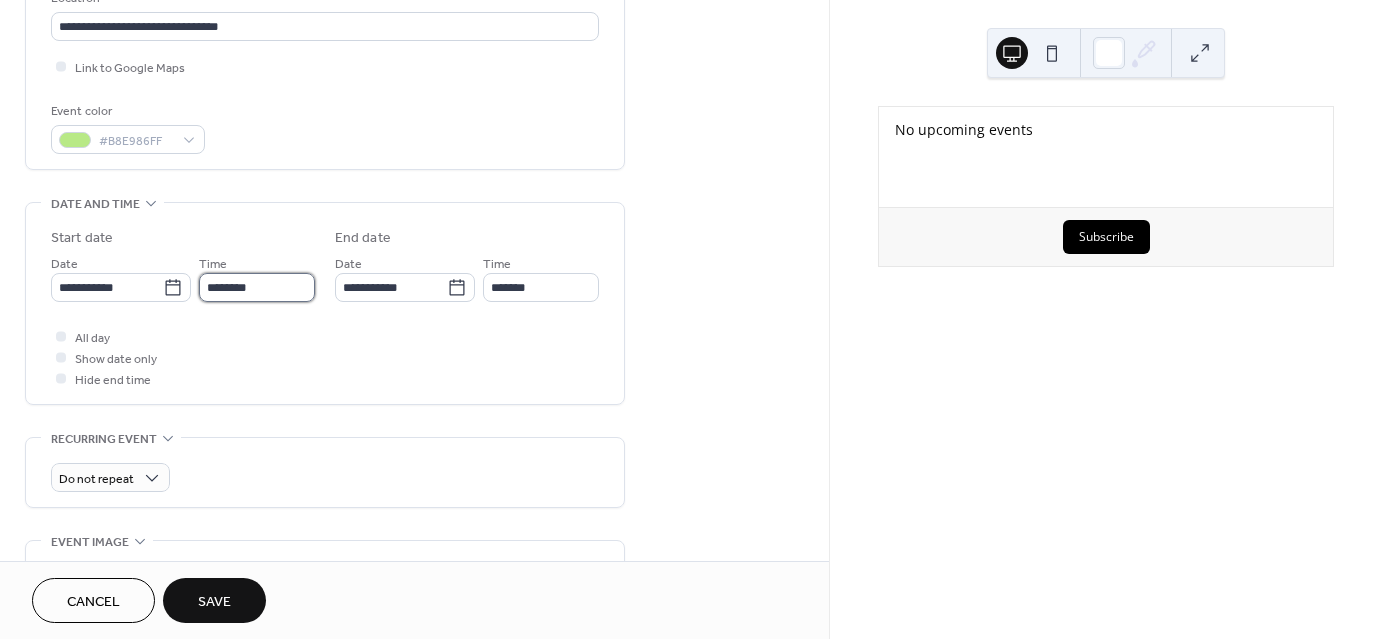 click on "********" at bounding box center [257, 287] 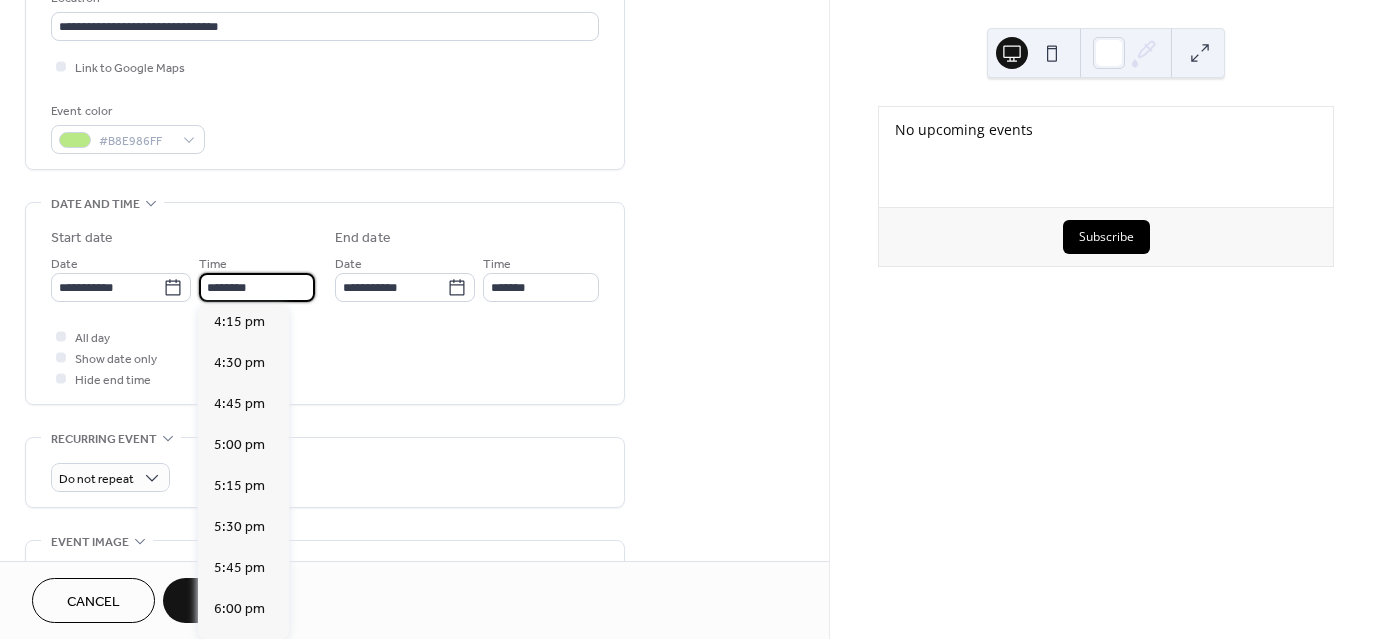 scroll, scrollTop: 2768, scrollLeft: 0, axis: vertical 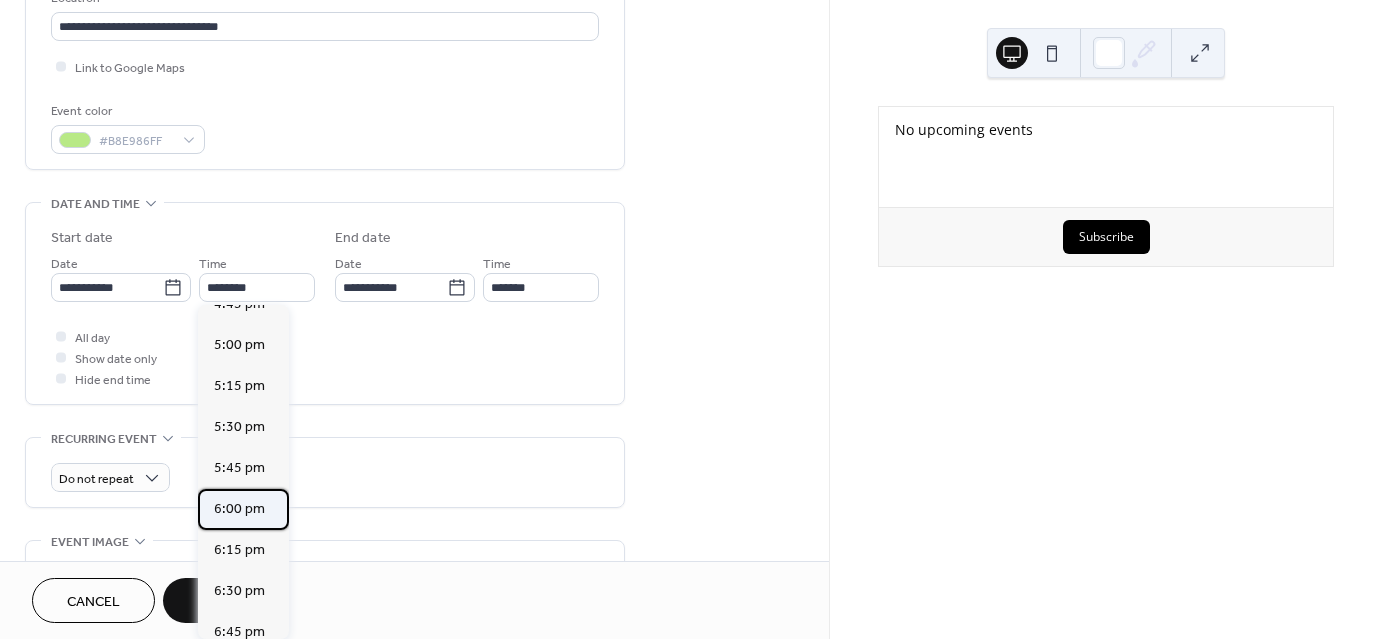 click on "6:00 pm" at bounding box center (239, 508) 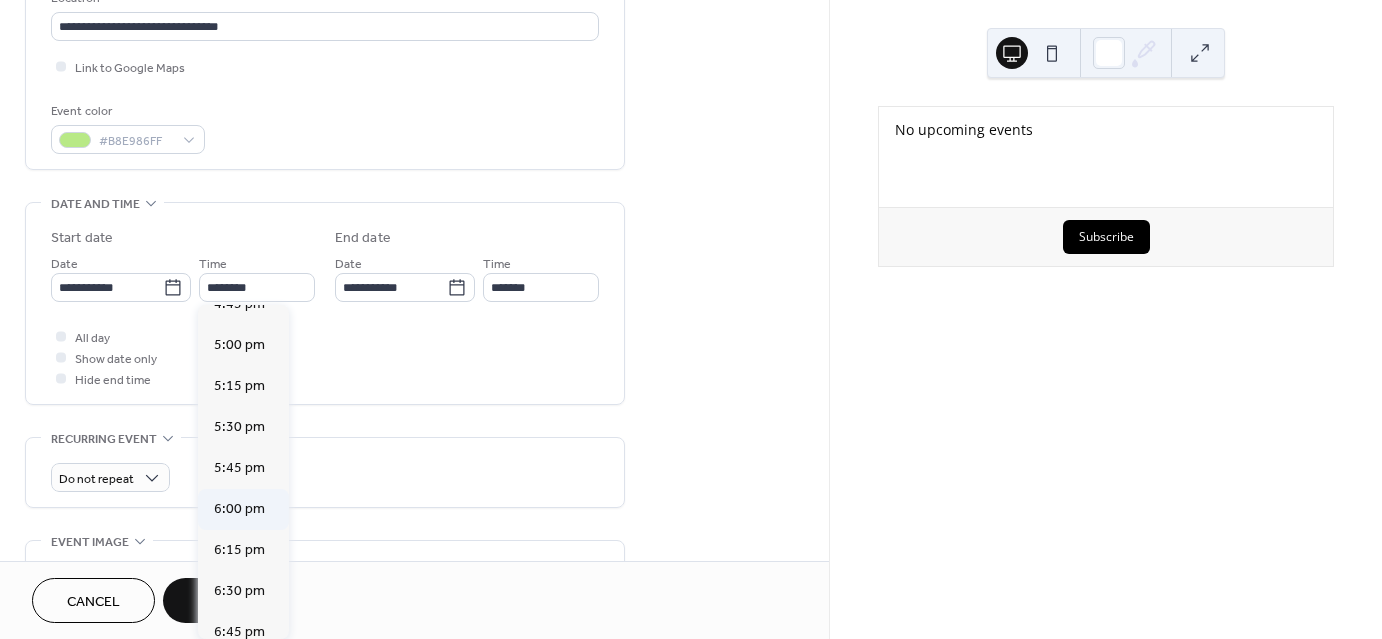 type on "*******" 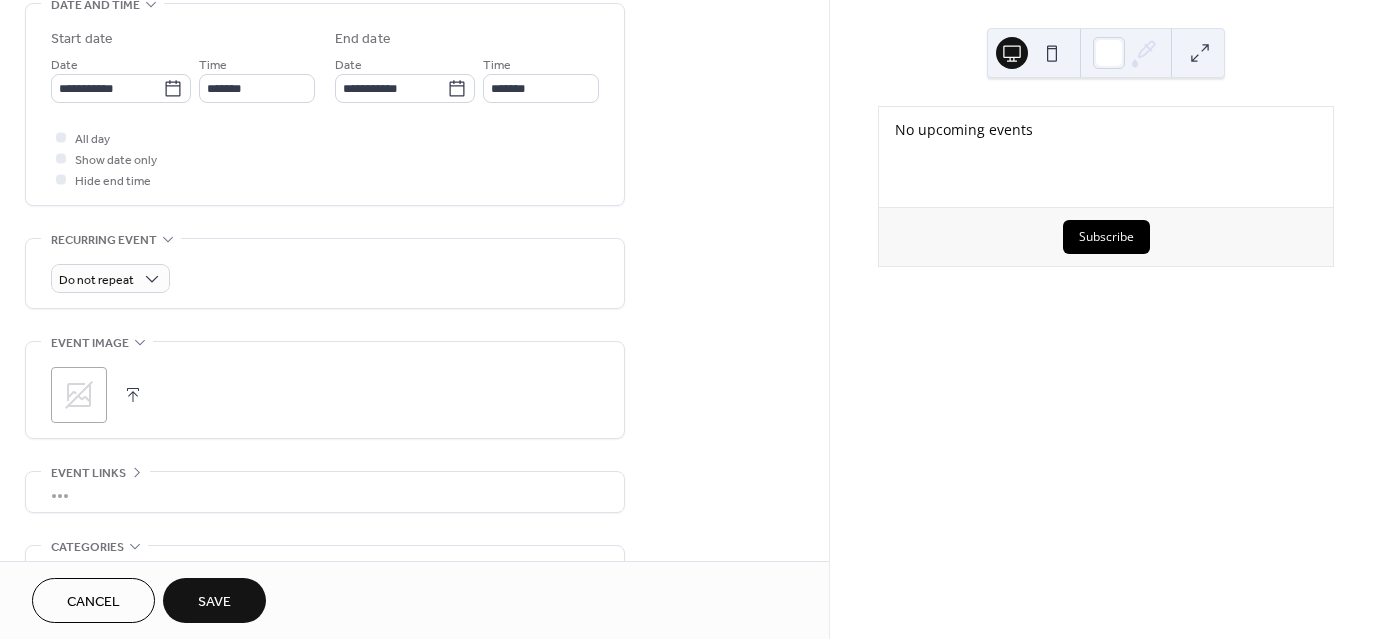scroll, scrollTop: 649, scrollLeft: 0, axis: vertical 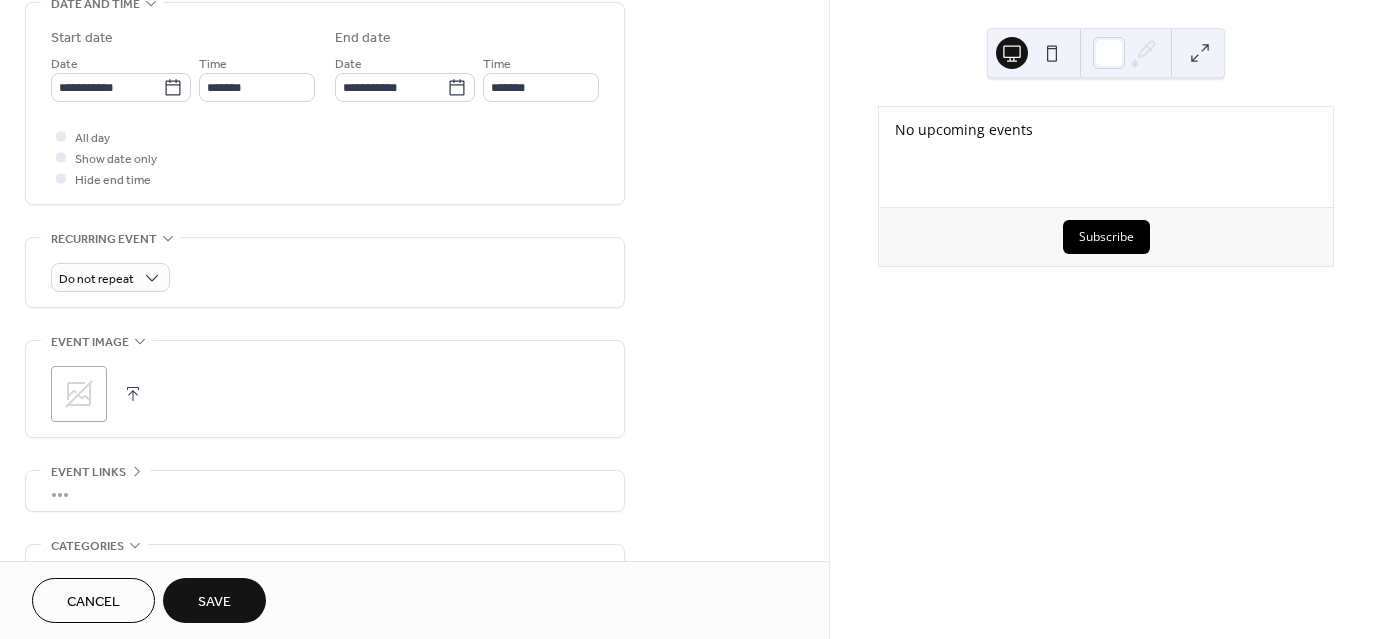 click at bounding box center [133, 394] 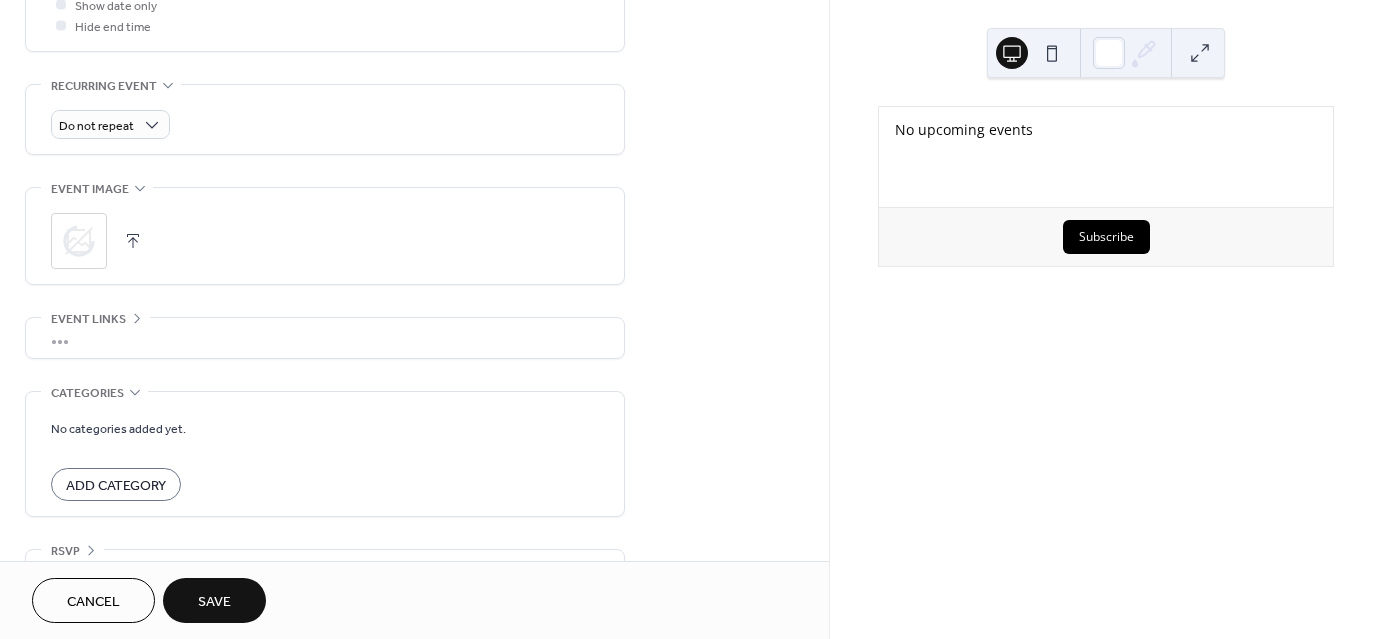scroll, scrollTop: 849, scrollLeft: 0, axis: vertical 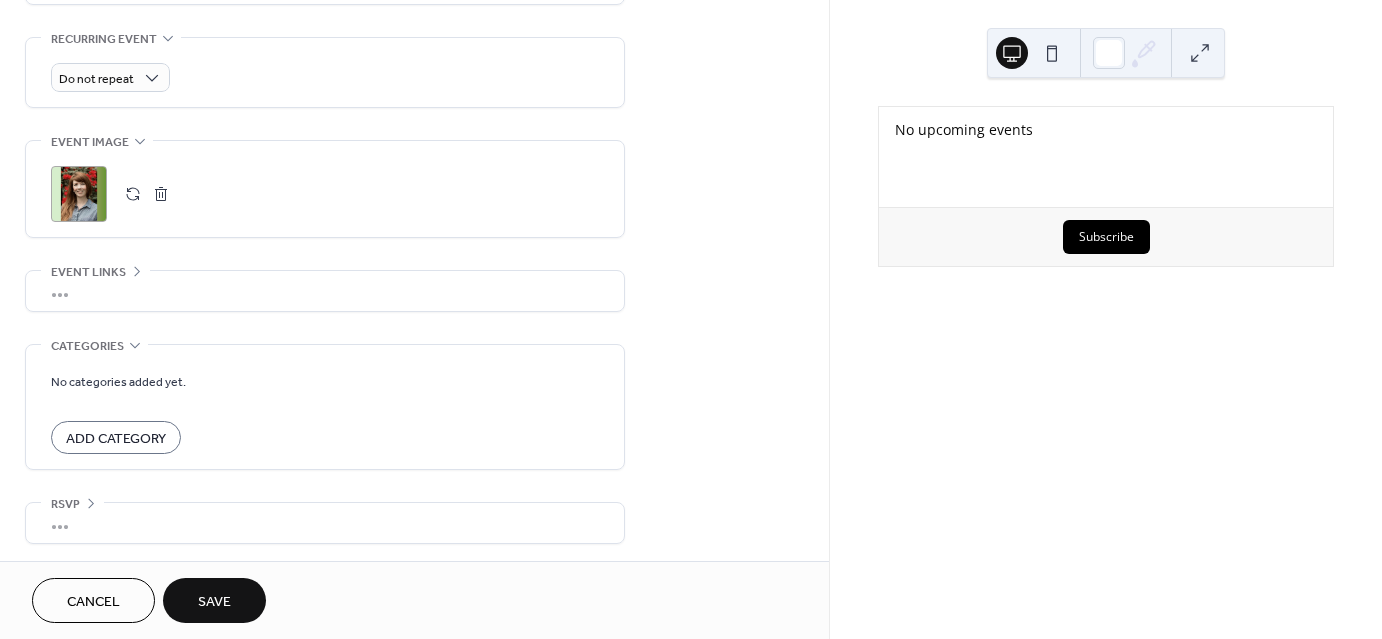 click on "Add Category" at bounding box center [116, 439] 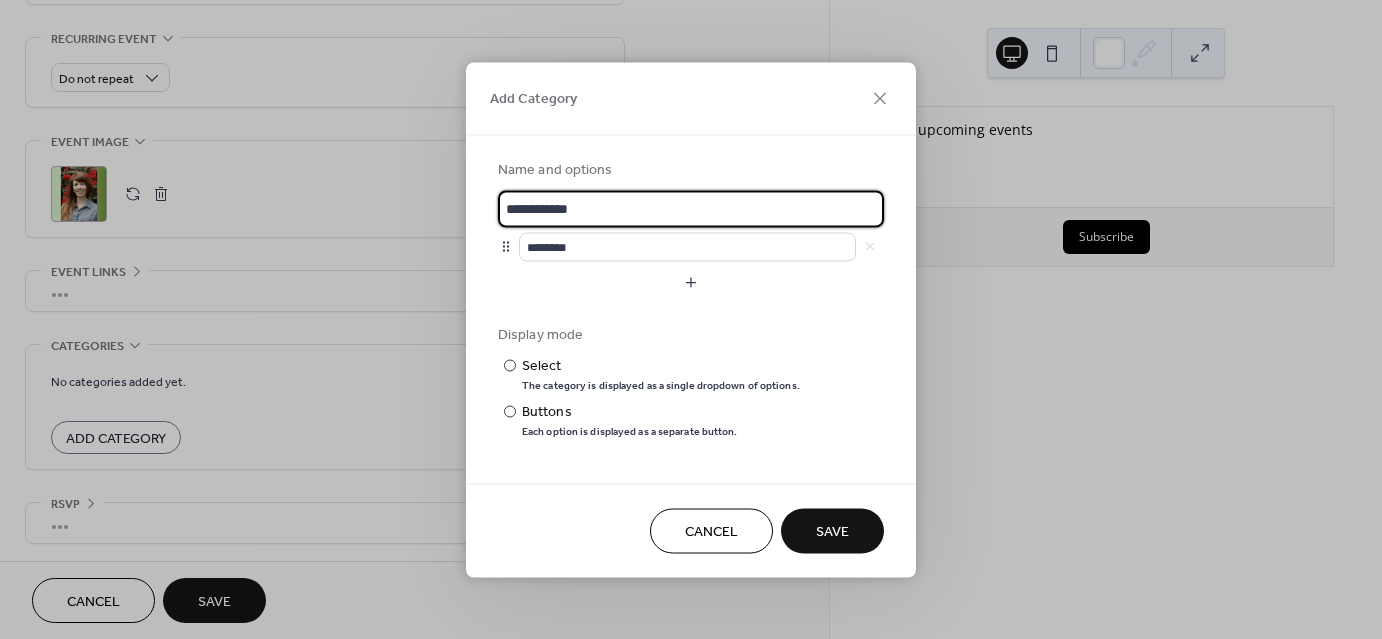 click on "**********" at bounding box center (691, 208) 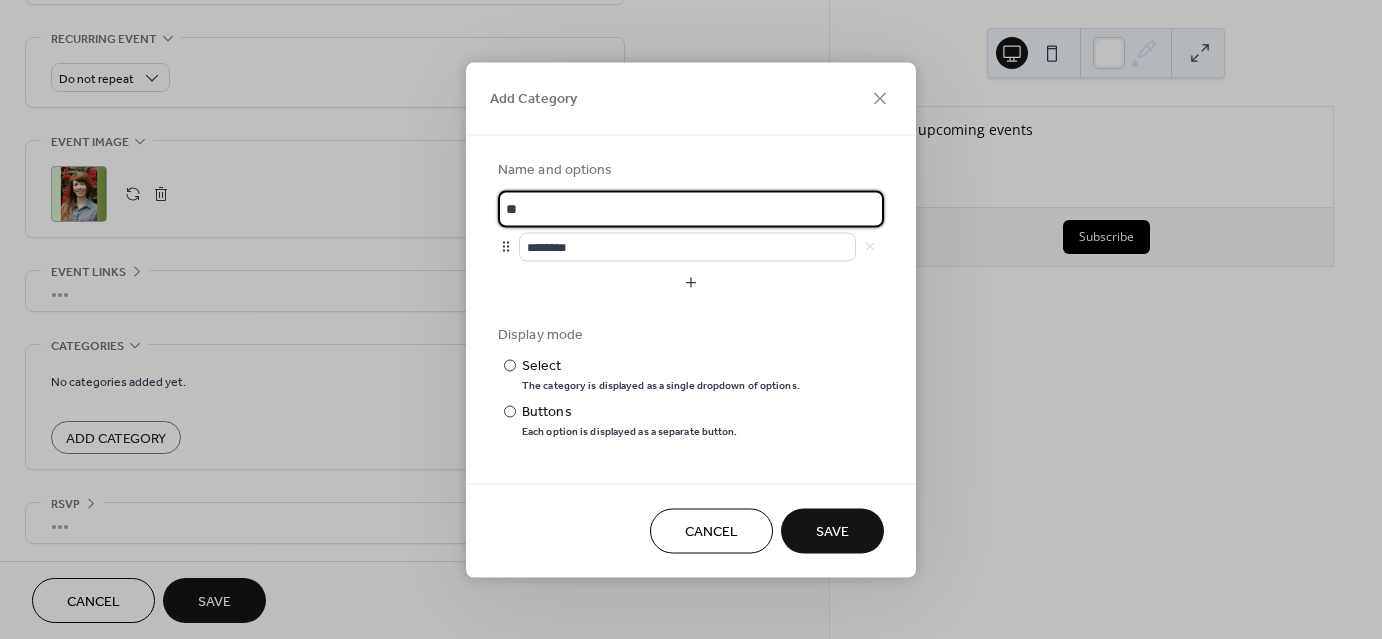 type on "*" 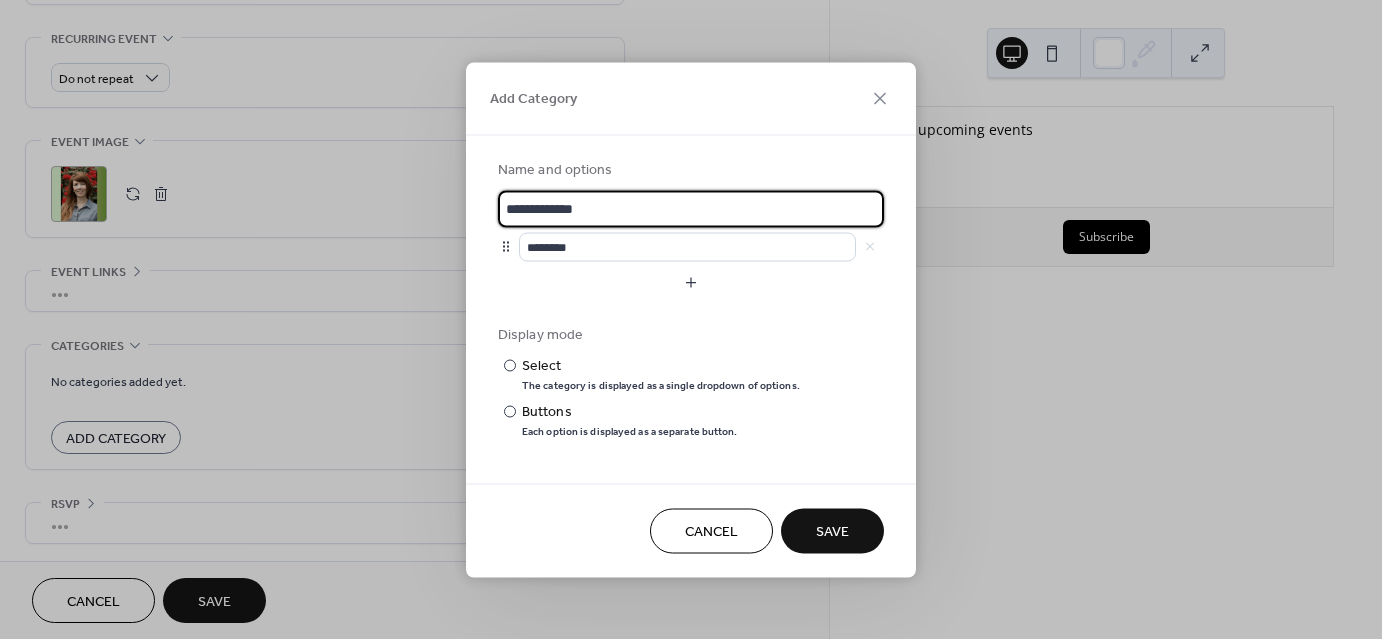 type on "**********" 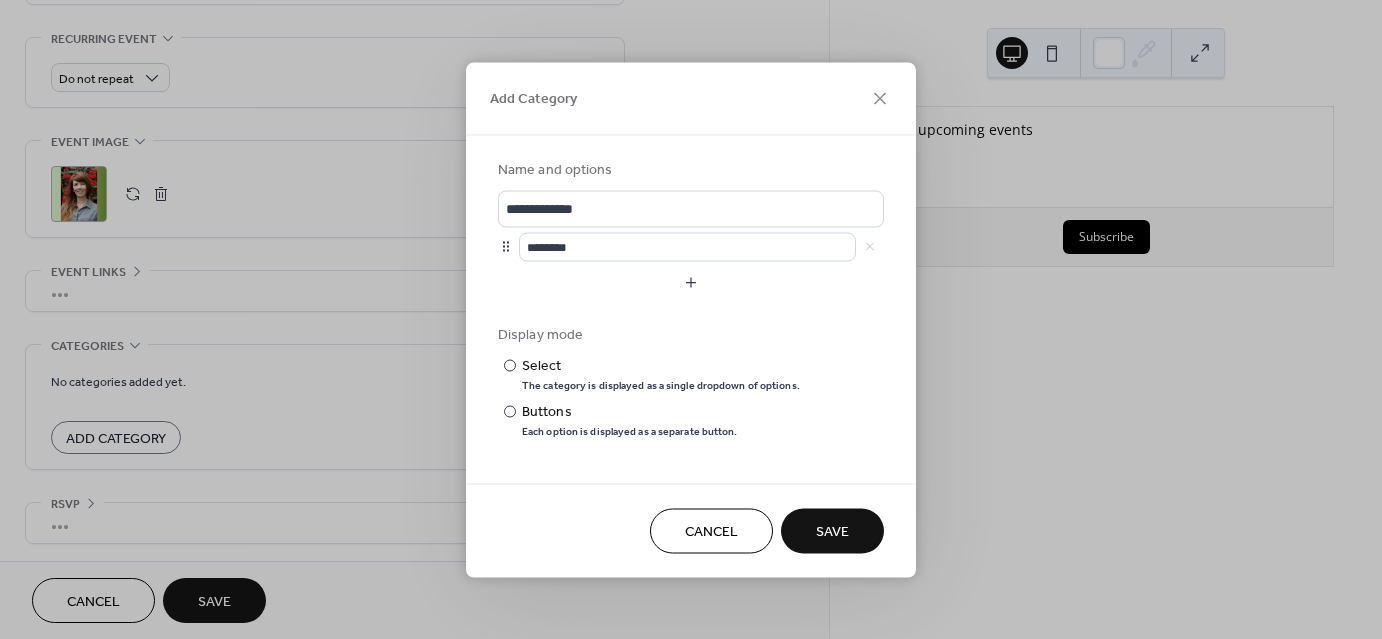 click on "Save" at bounding box center (832, 532) 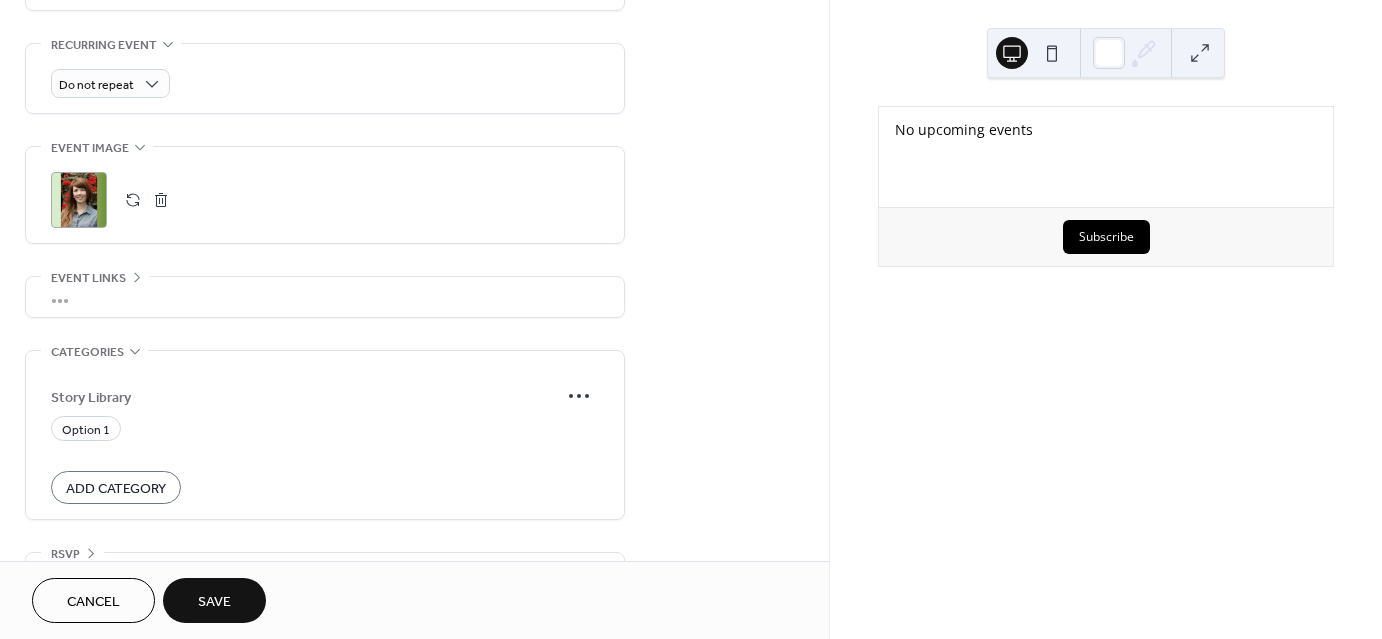 scroll, scrollTop: 892, scrollLeft: 0, axis: vertical 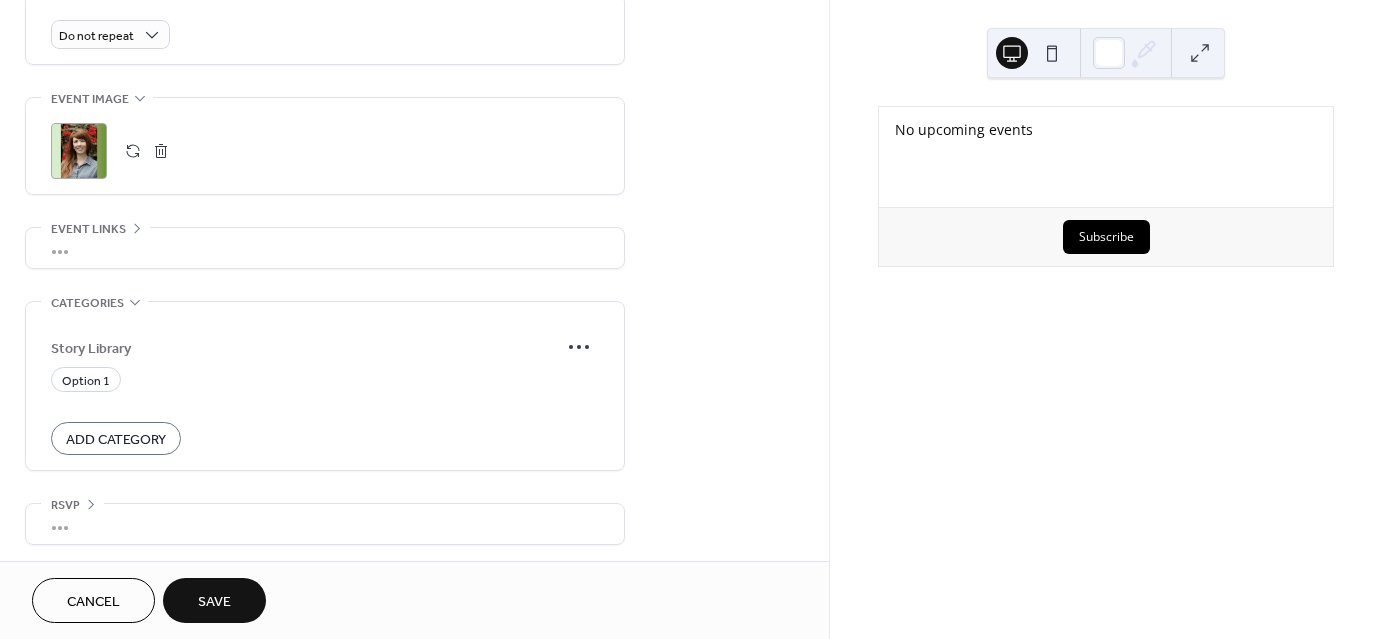 click on "Save" at bounding box center [214, 600] 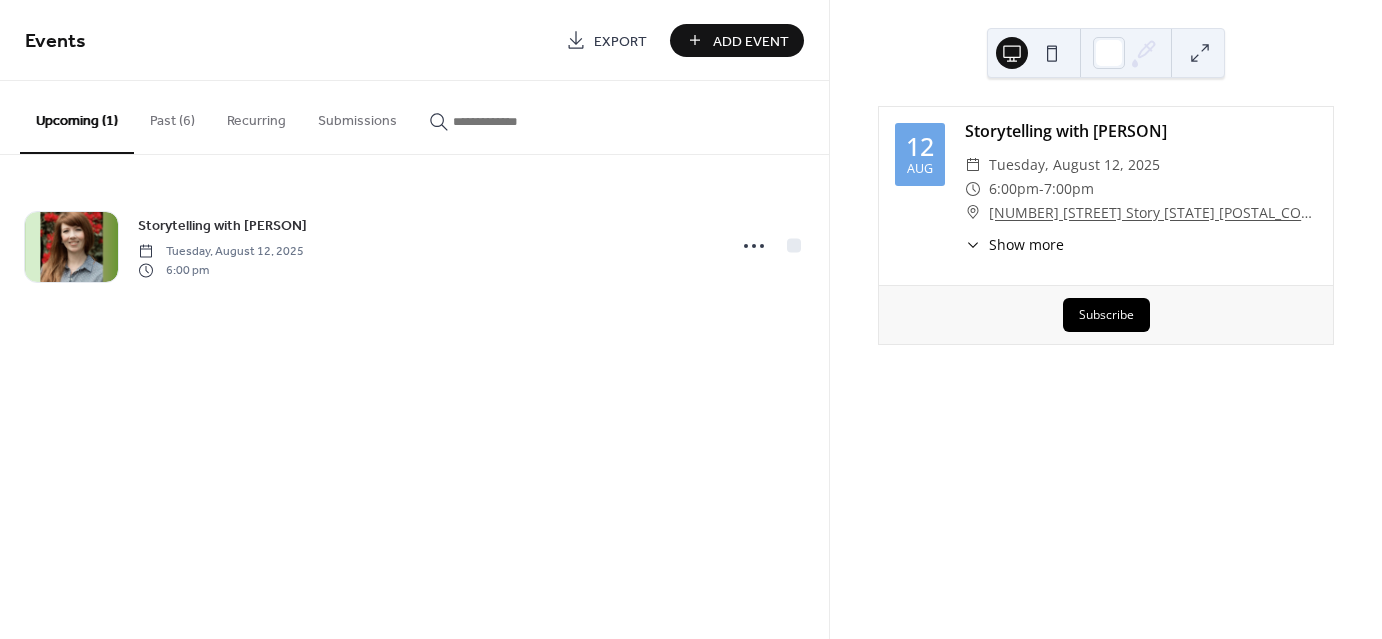 click on "Add Event" at bounding box center [751, 41] 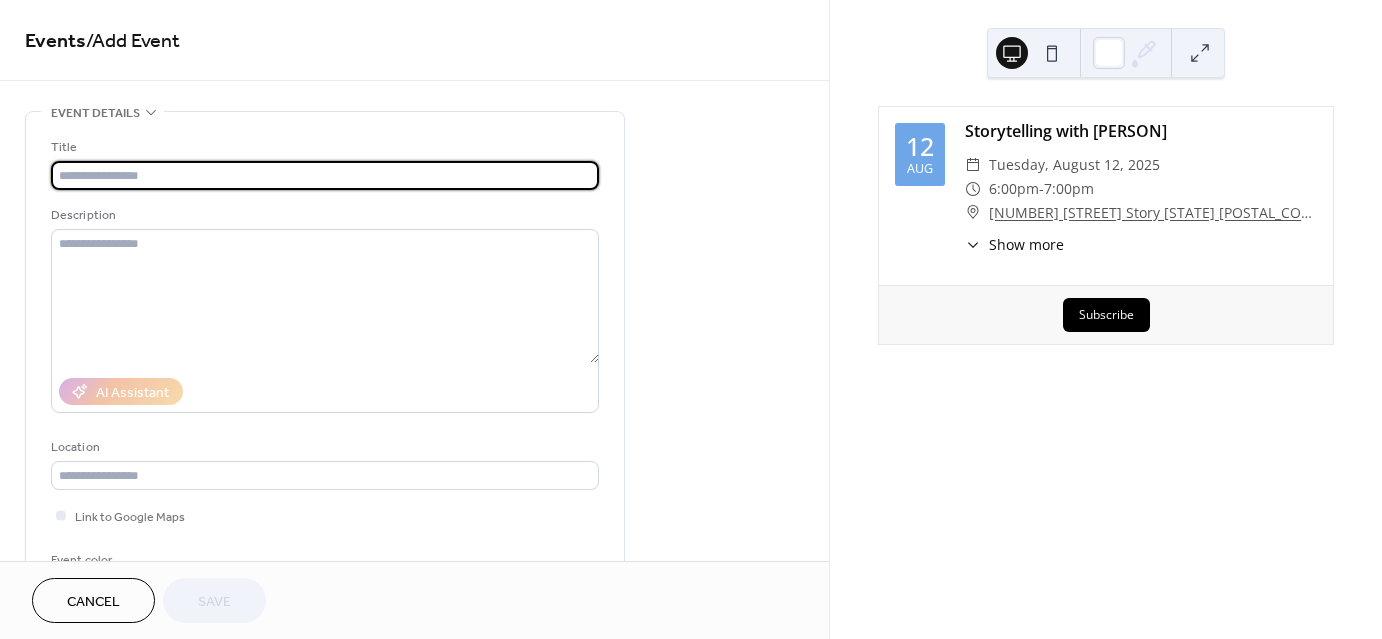 paste on "**********" 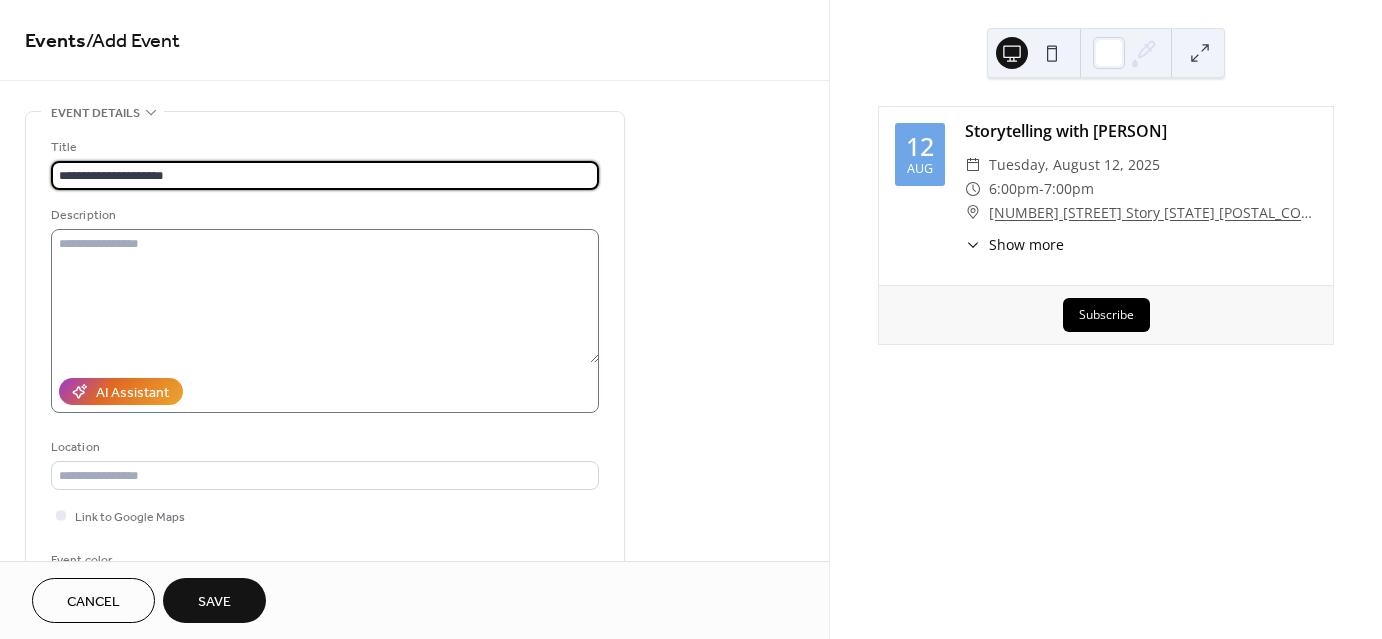 type on "**********" 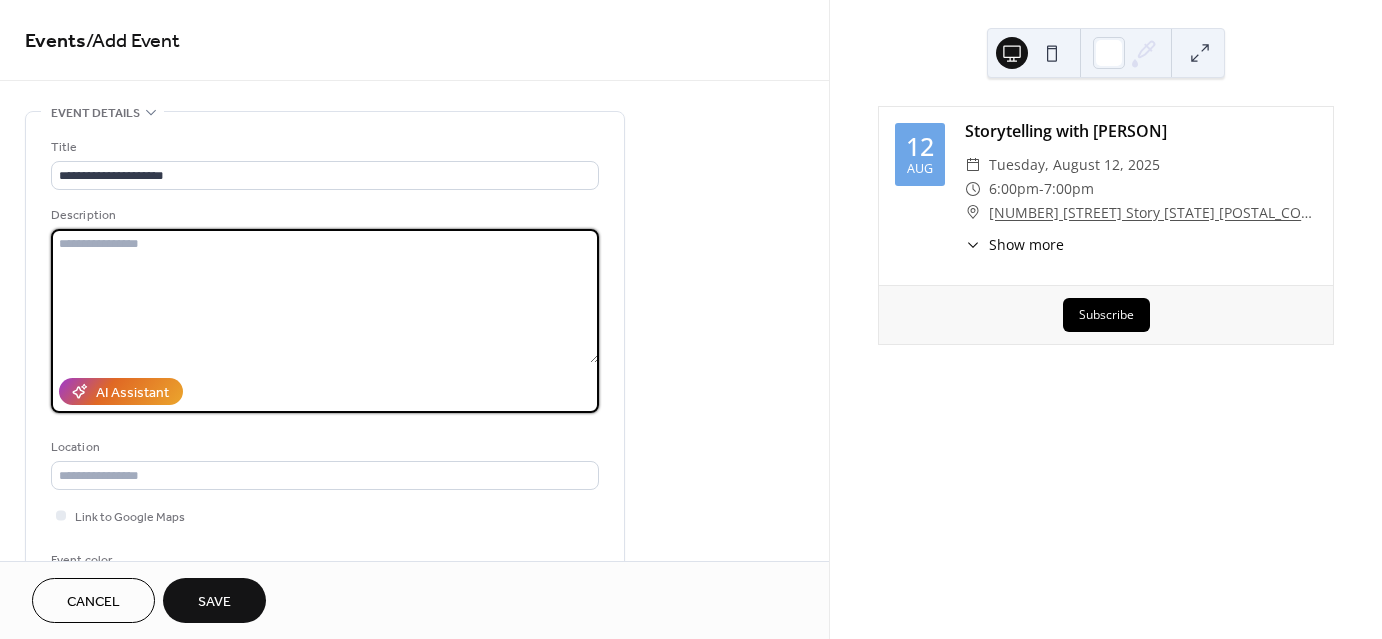 click at bounding box center (325, 296) 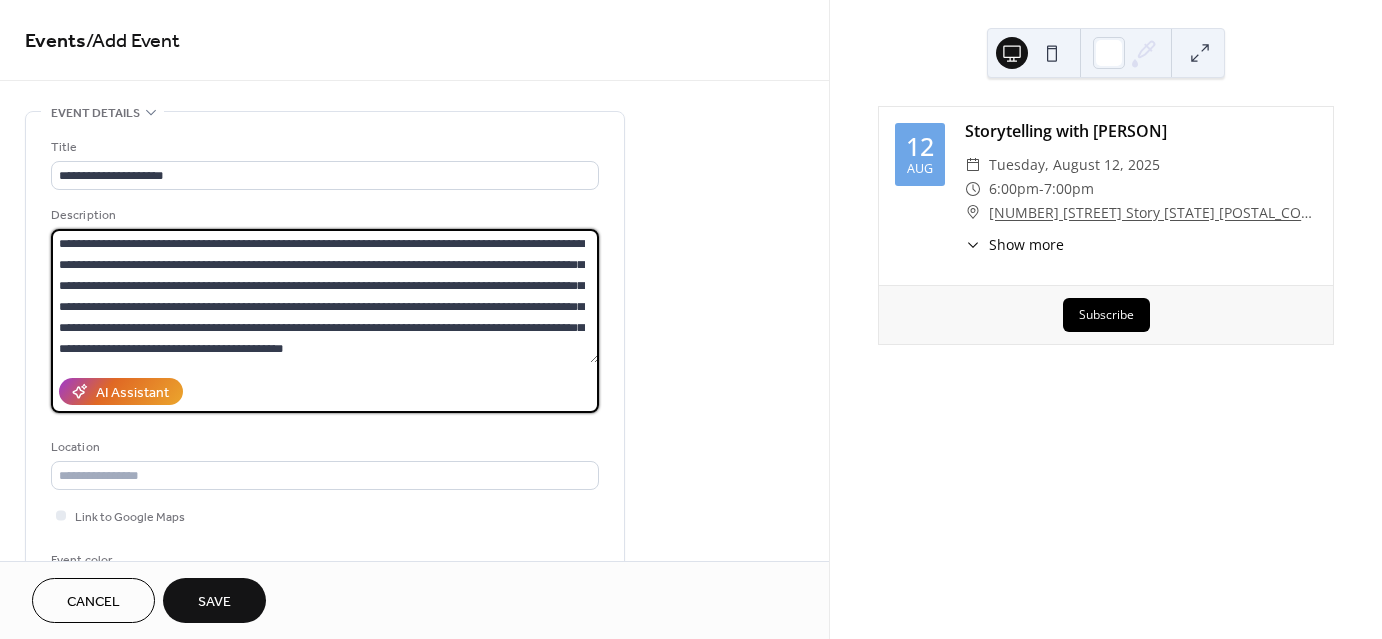 scroll, scrollTop: 60, scrollLeft: 0, axis: vertical 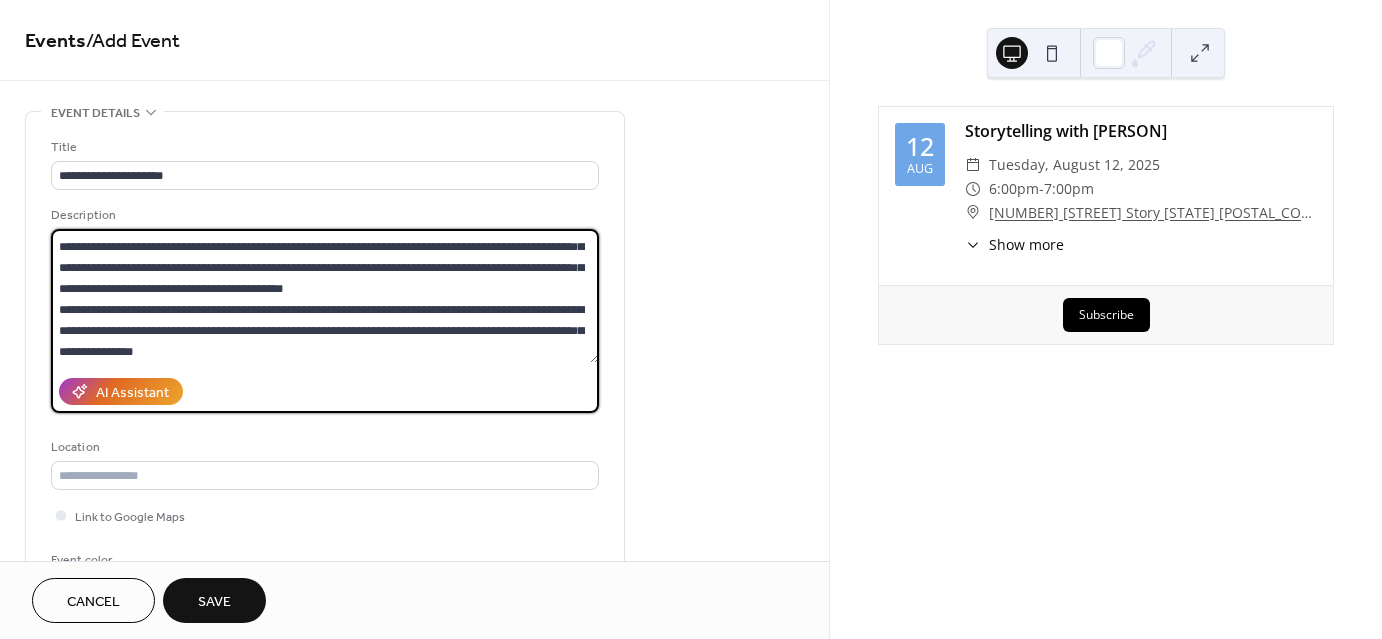 click on "**********" at bounding box center (325, 296) 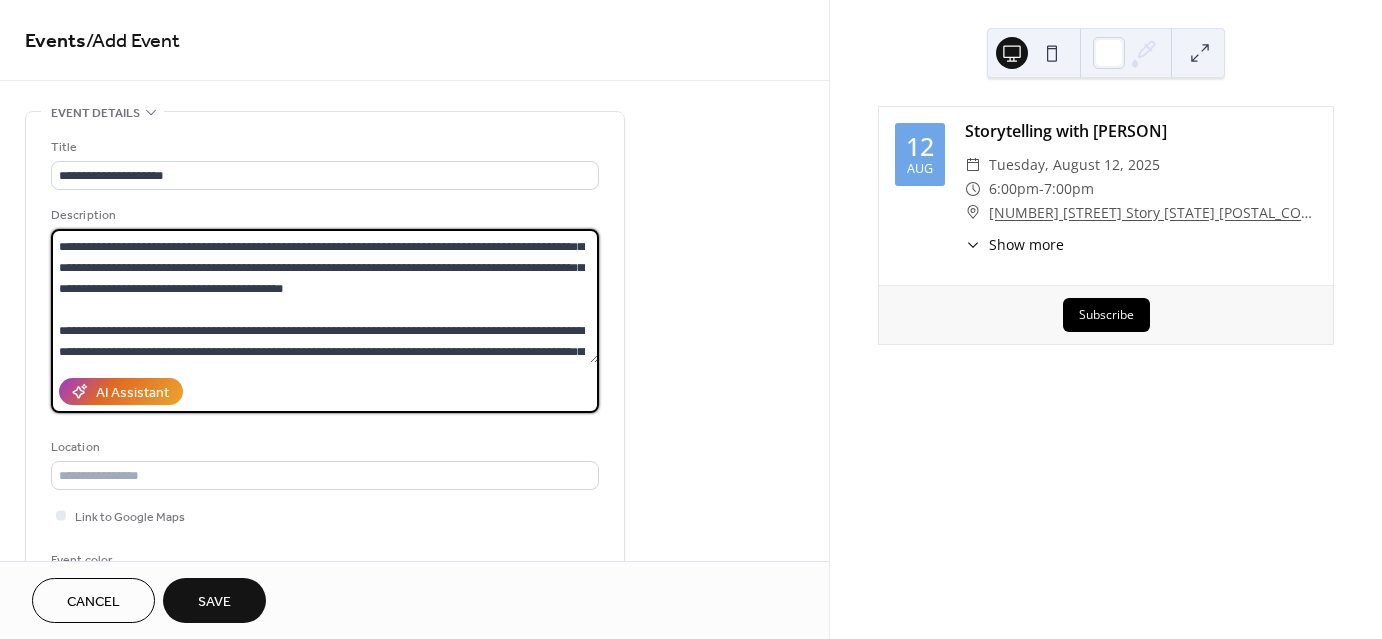 scroll, scrollTop: 81, scrollLeft: 0, axis: vertical 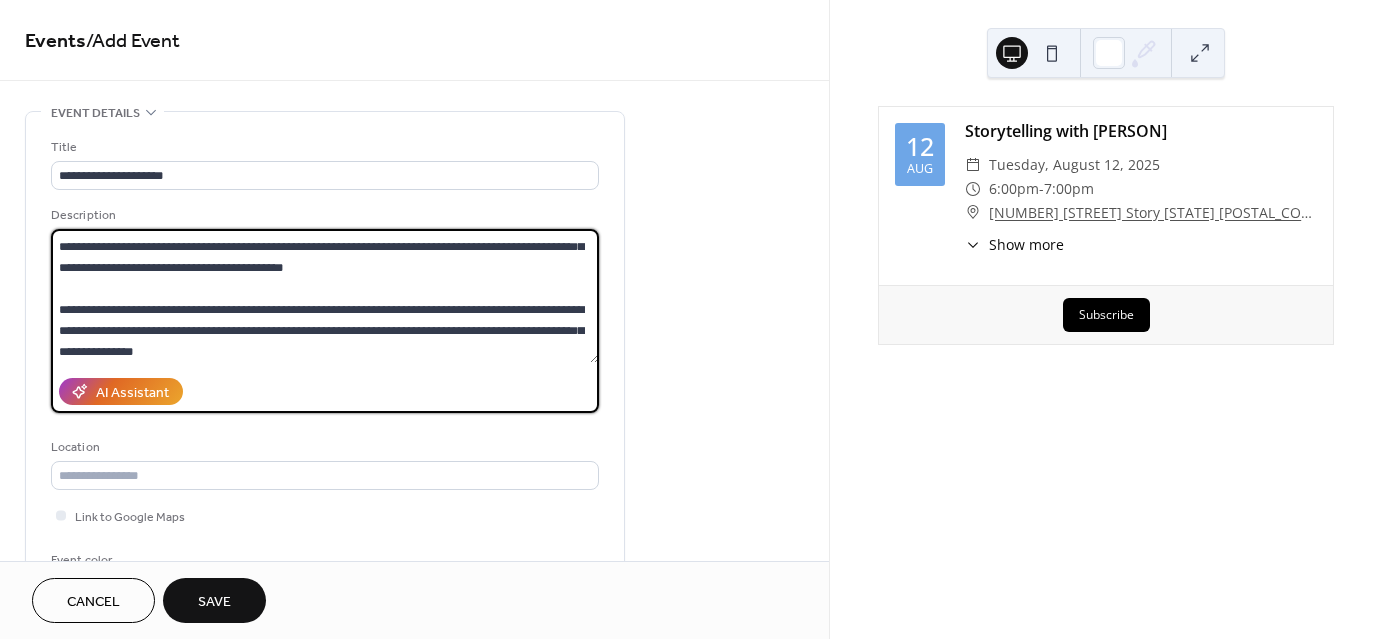 type on "**********" 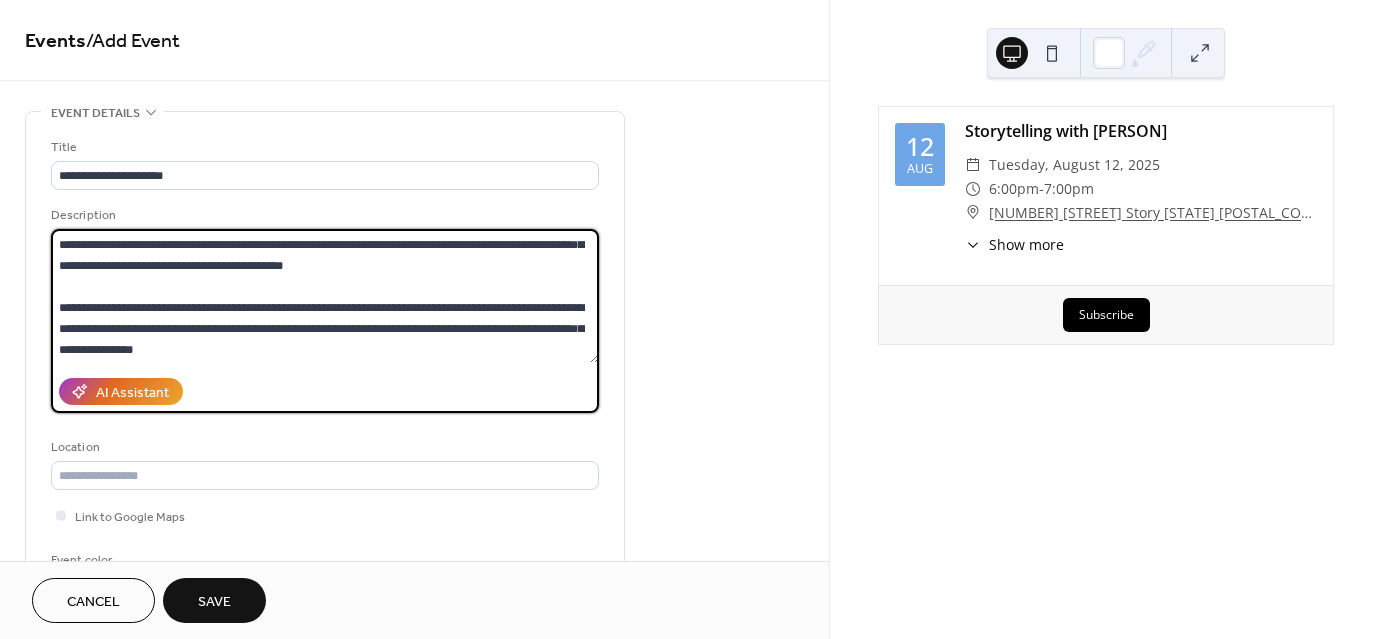 scroll, scrollTop: 84, scrollLeft: 0, axis: vertical 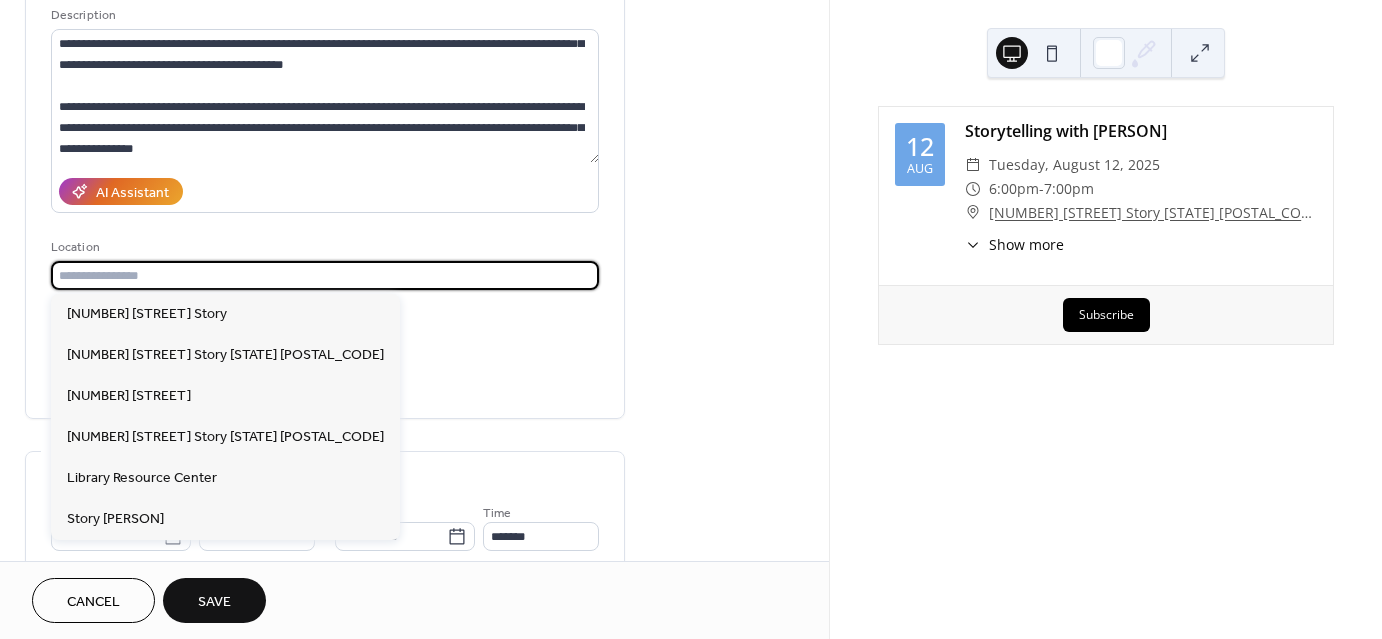 click at bounding box center (325, 275) 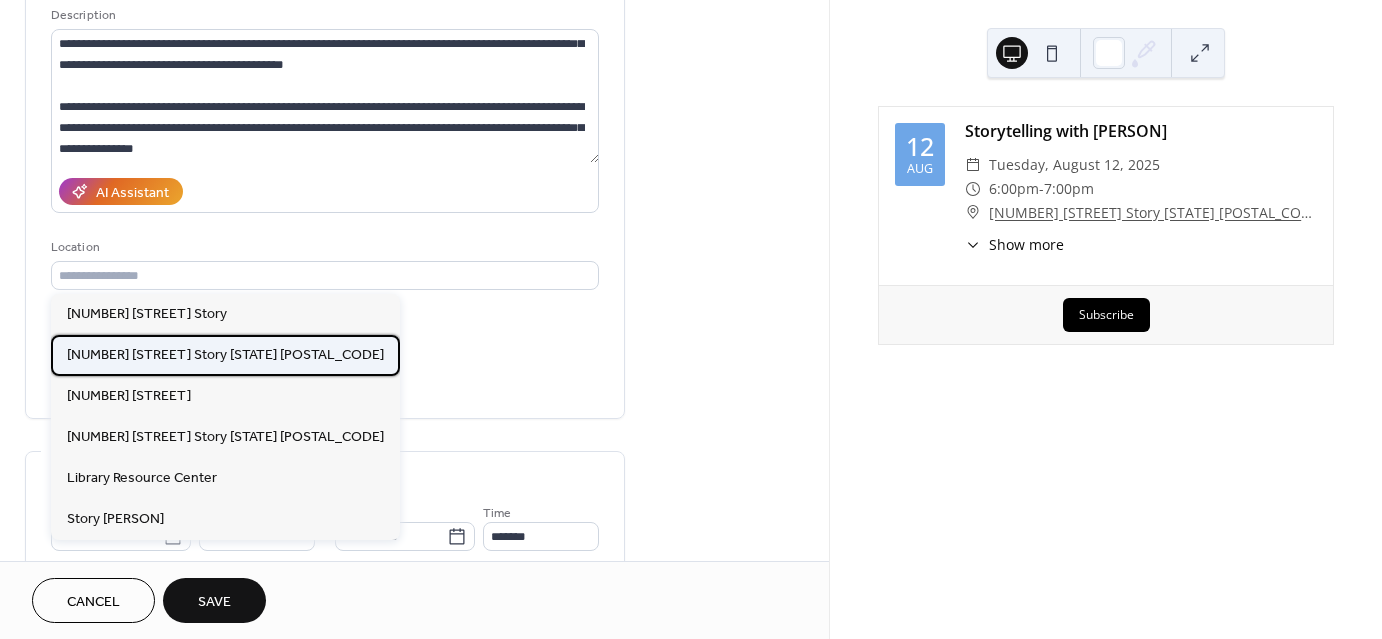 click on "[NUMBER] [STREET] Story [STATE] [POSTAL_CODE]" at bounding box center (225, 354) 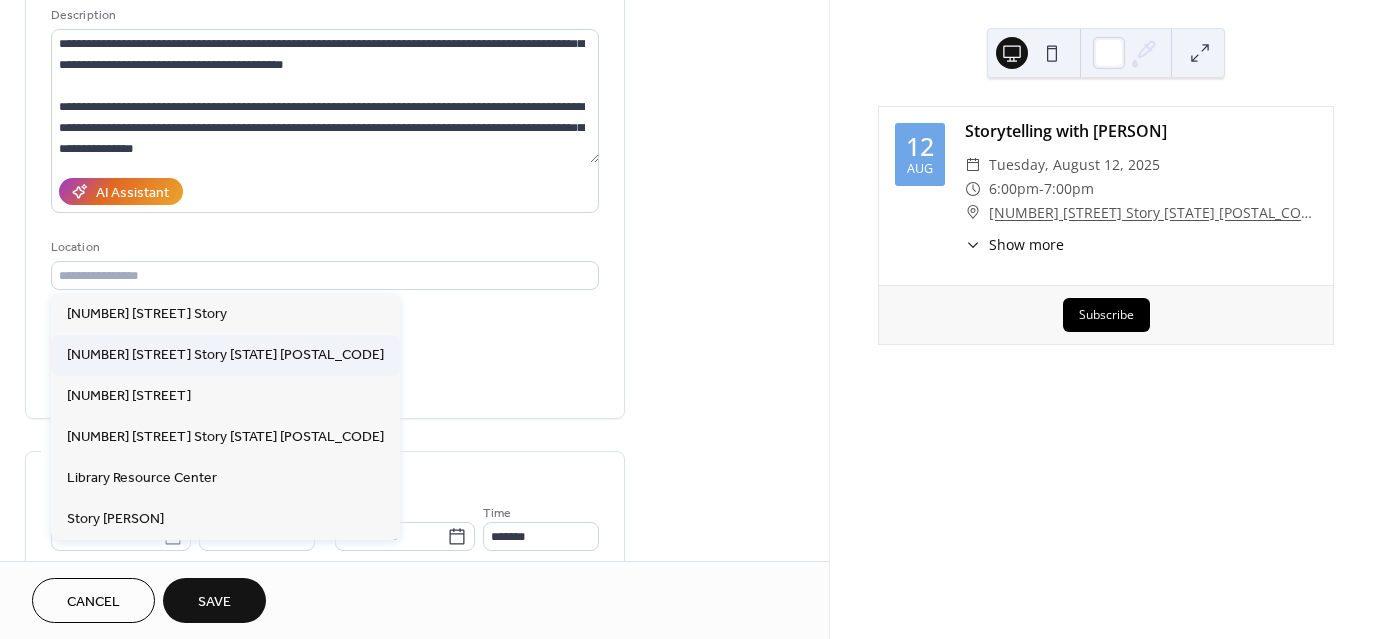 type on "**********" 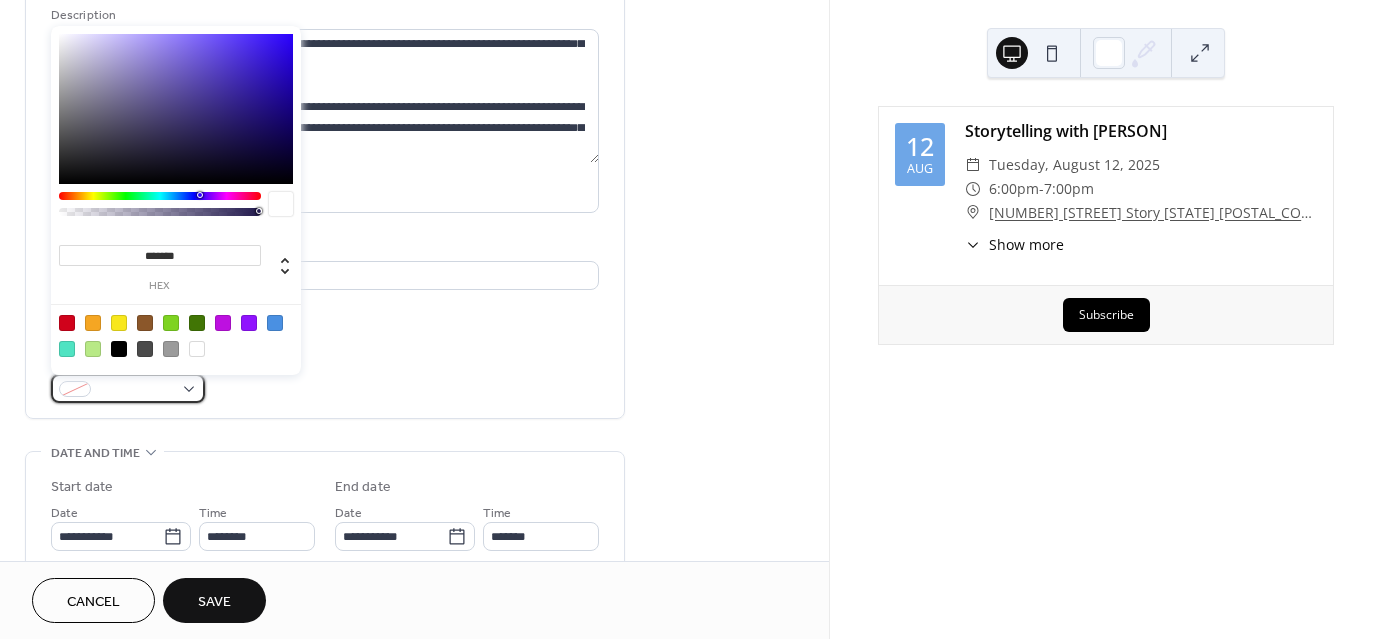 click at bounding box center [128, 388] 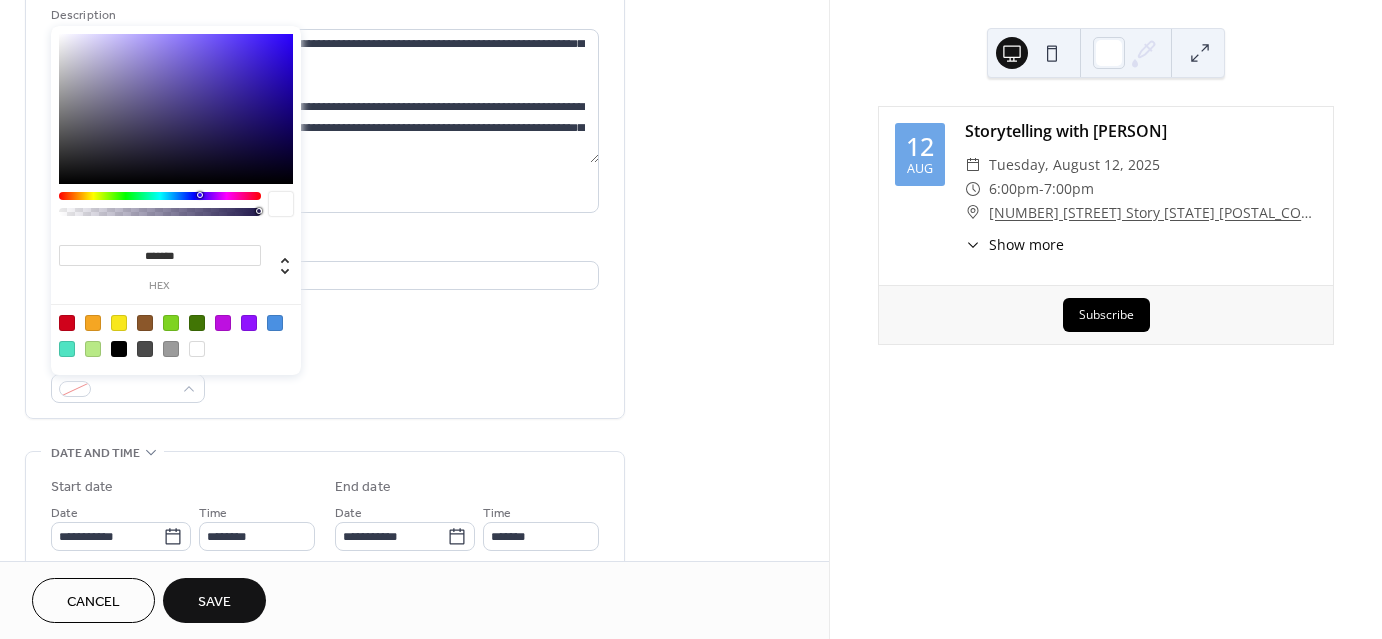 click at bounding box center (93, 349) 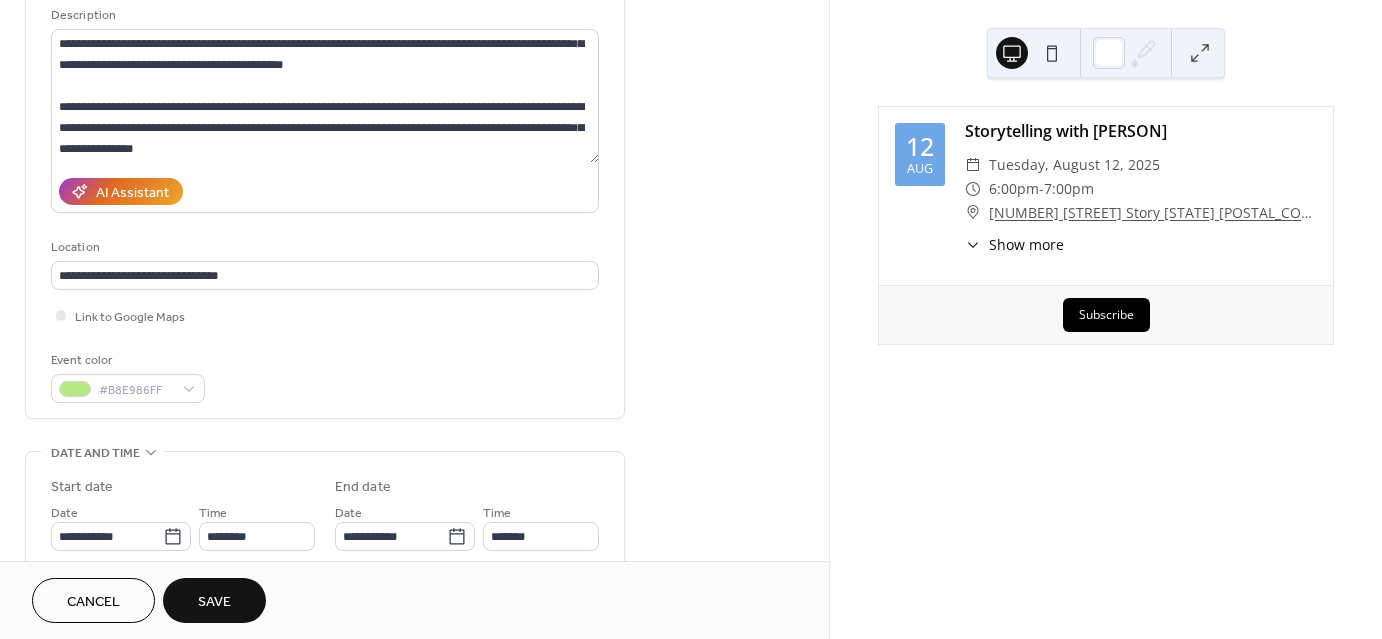 click on "Event color #B8E986FF" at bounding box center [325, 376] 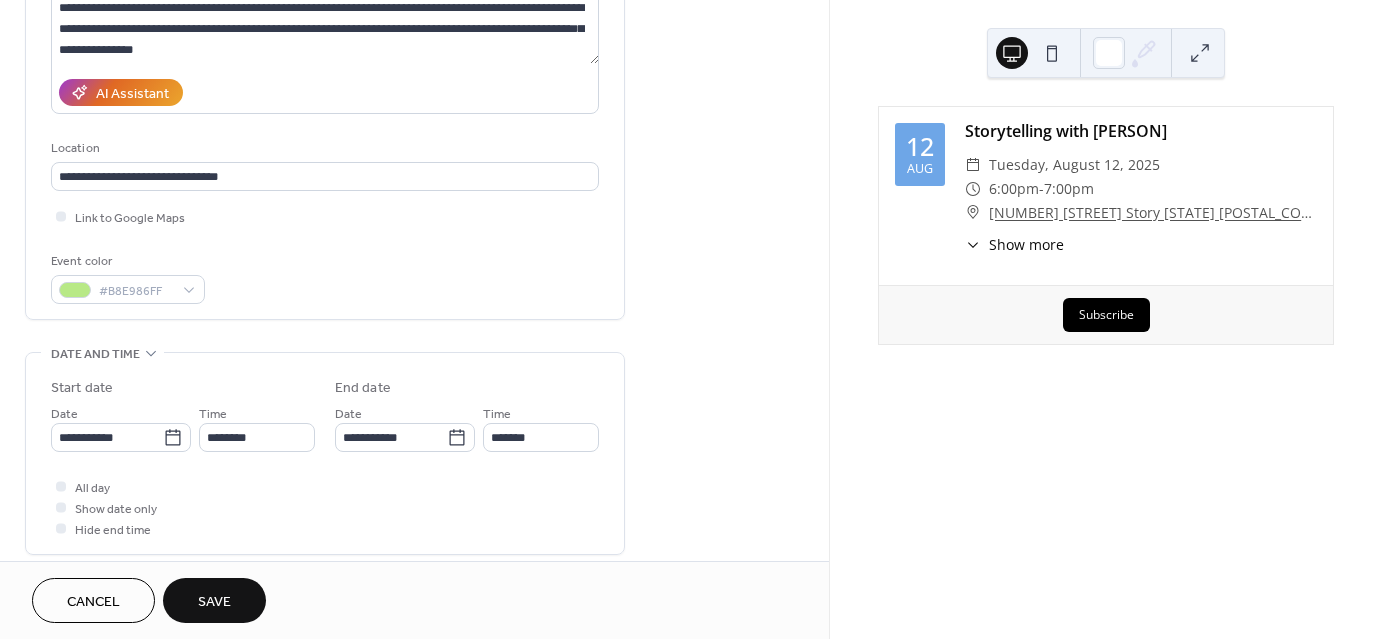 scroll, scrollTop: 300, scrollLeft: 0, axis: vertical 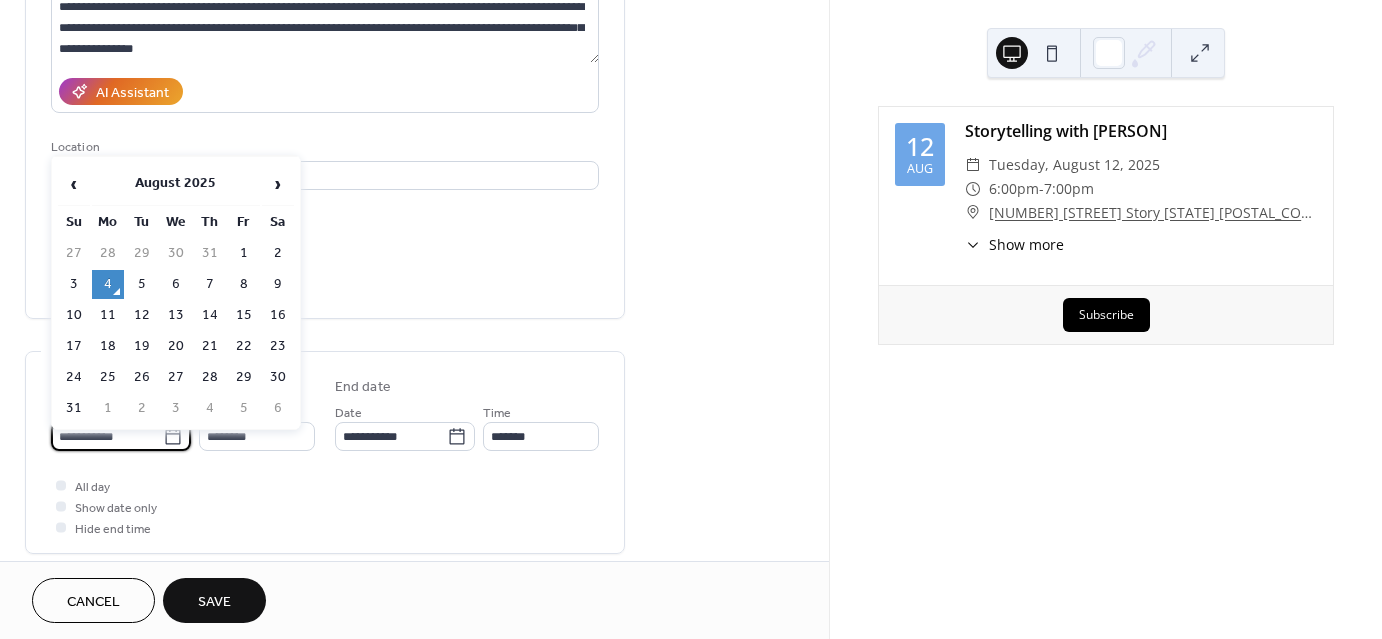 click on "**********" at bounding box center (107, 436) 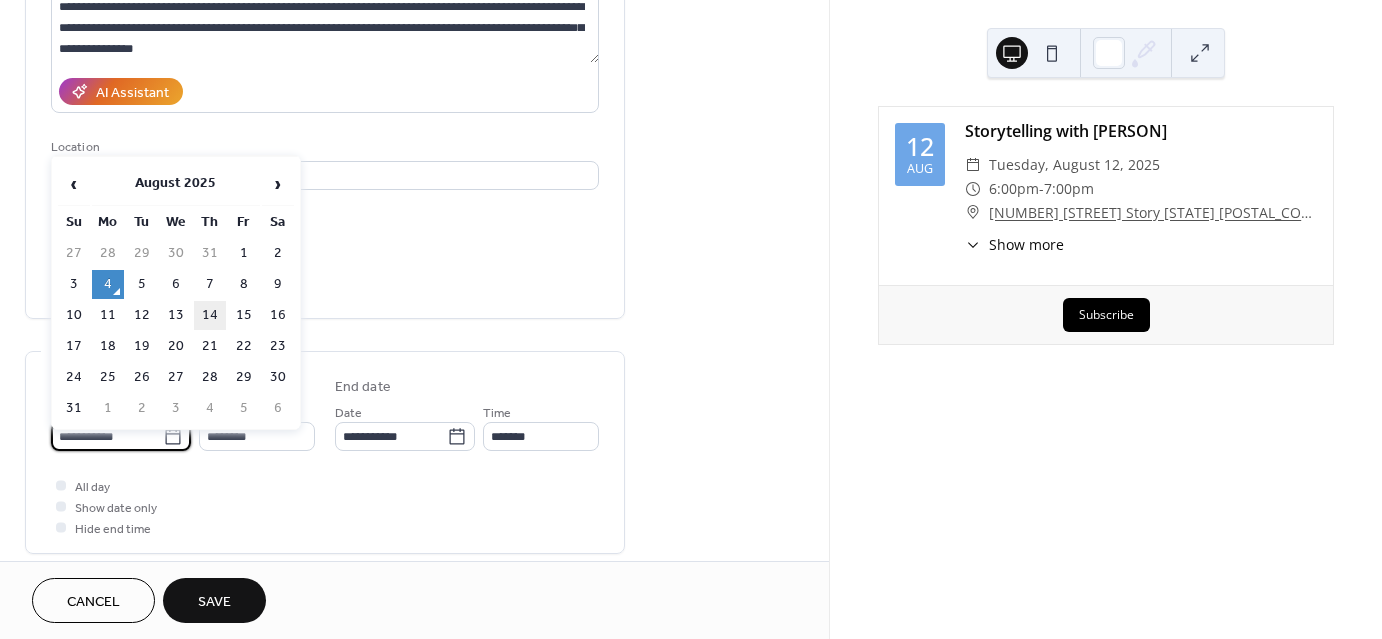 click on "14" at bounding box center [210, 315] 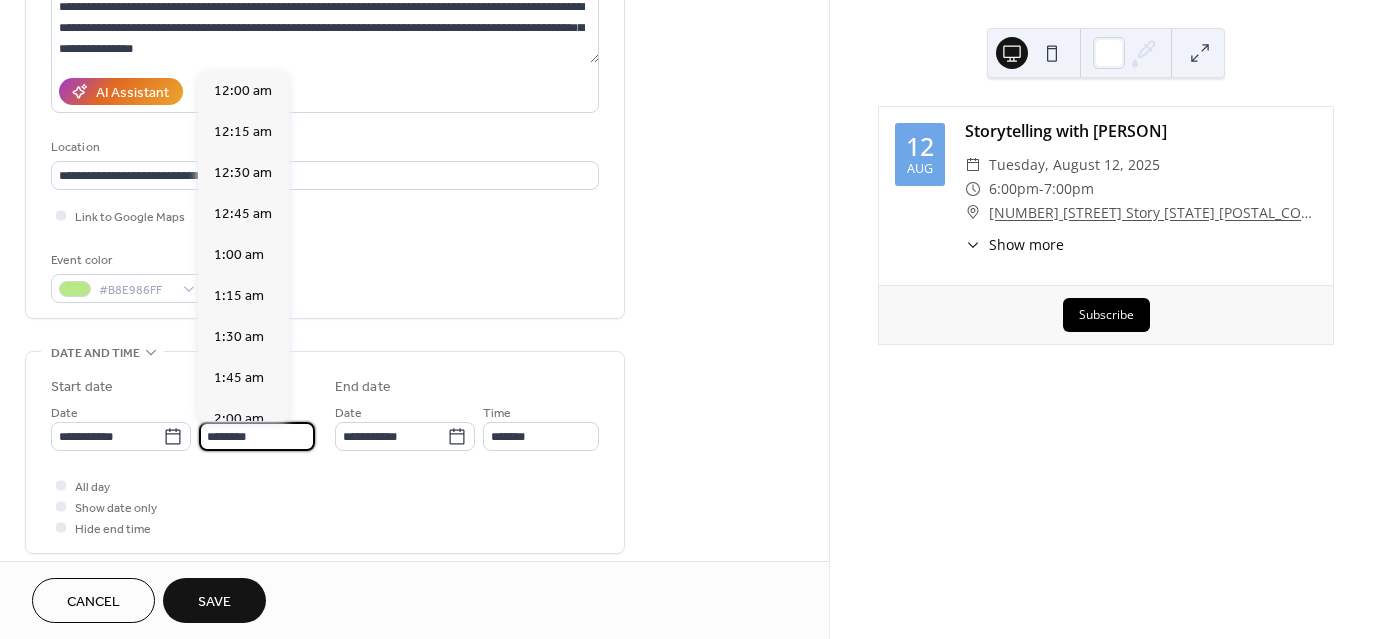 click on "********" at bounding box center [257, 436] 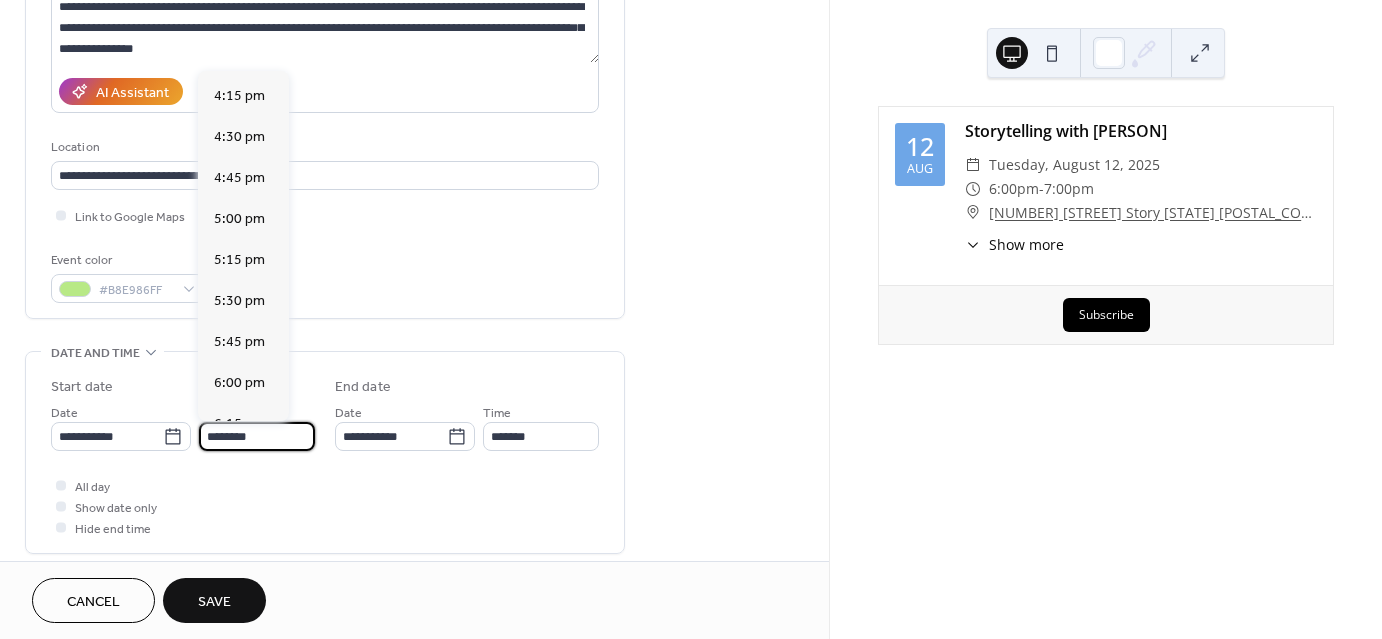 scroll, scrollTop: 2668, scrollLeft: 0, axis: vertical 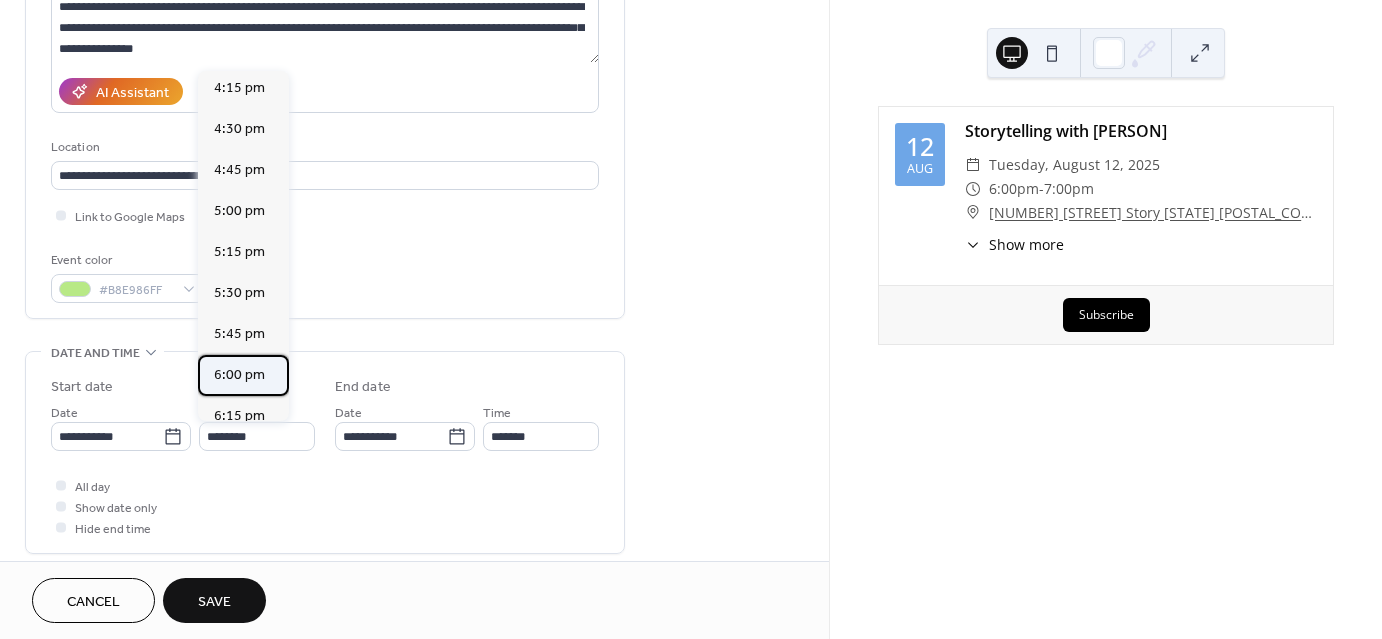 click on "6:00 pm" at bounding box center [239, 375] 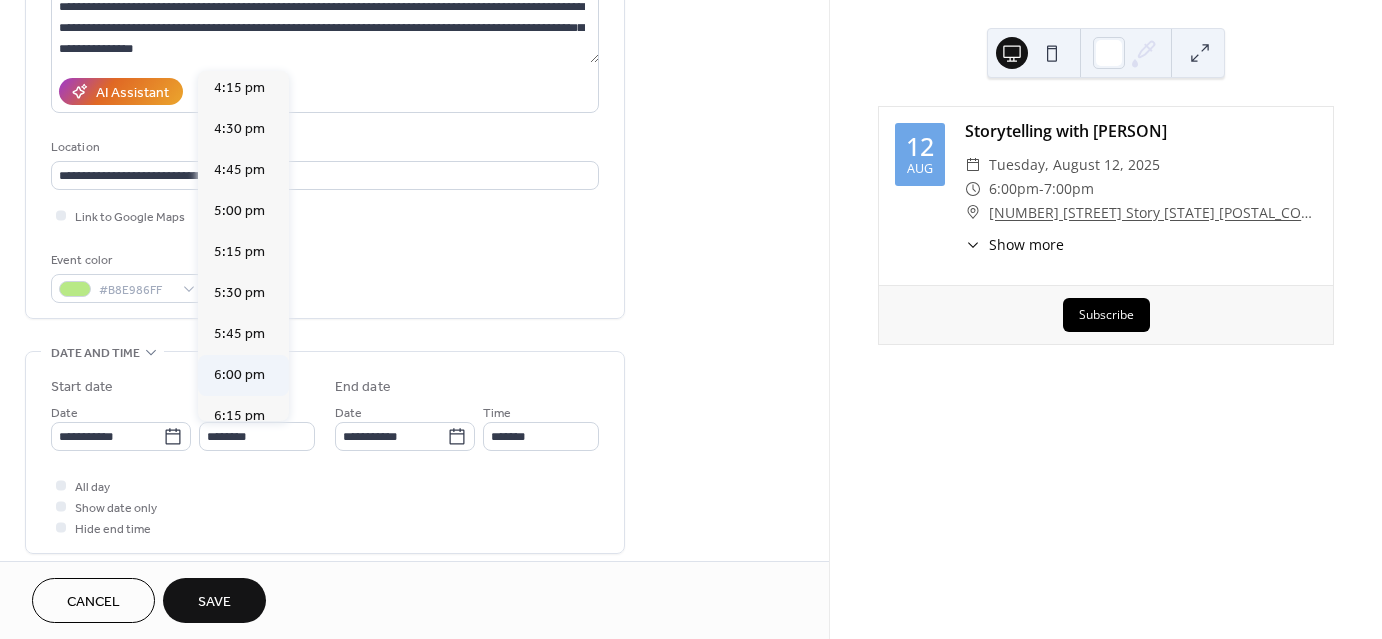 type on "*******" 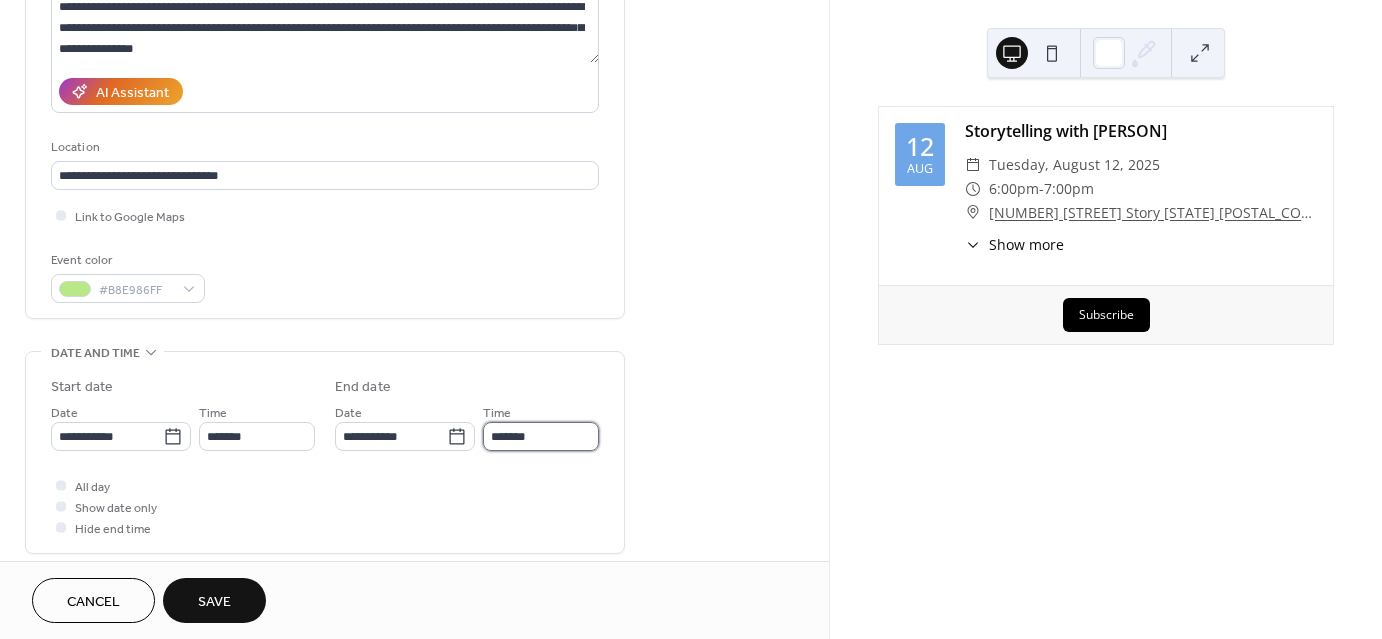 click on "*******" at bounding box center (541, 436) 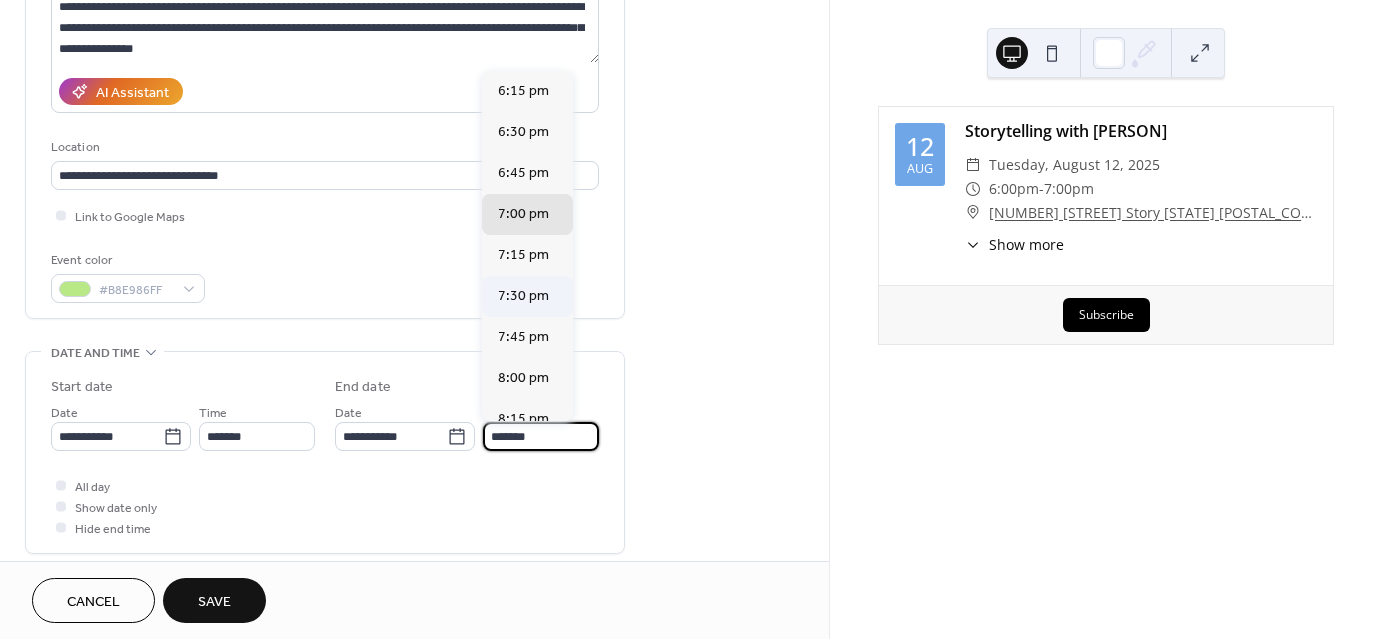 scroll, scrollTop: 100, scrollLeft: 0, axis: vertical 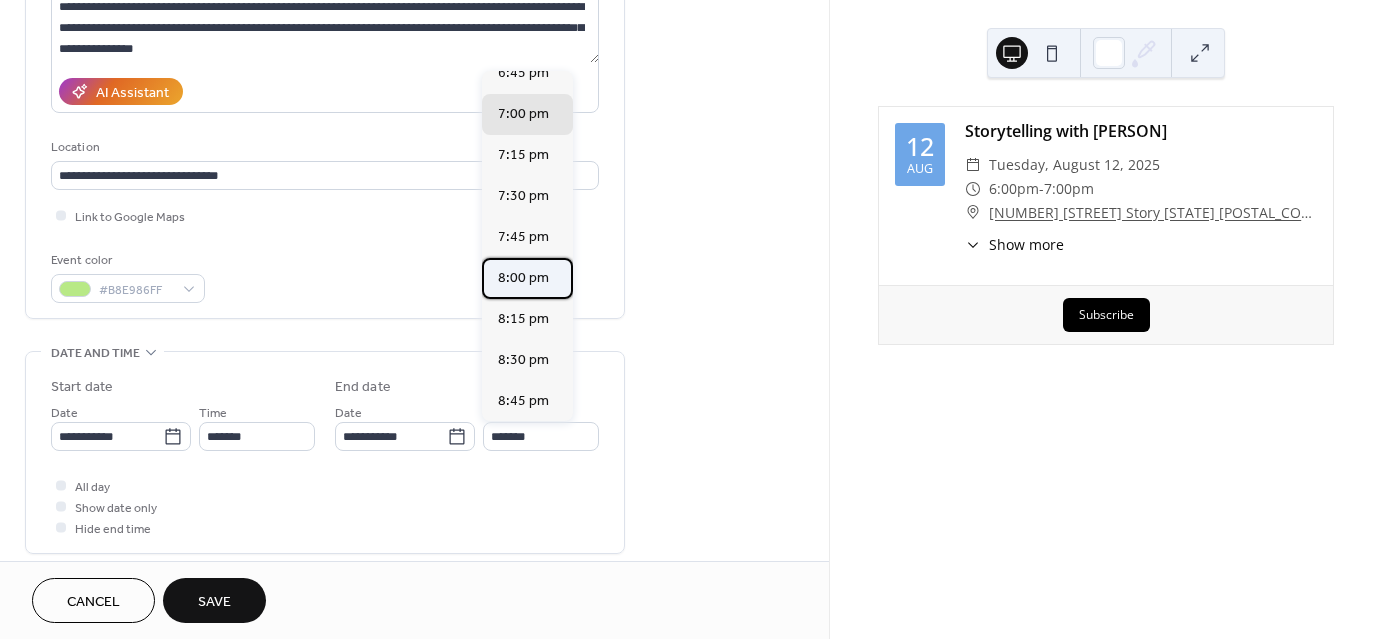 click on "8:00 pm" at bounding box center (523, 278) 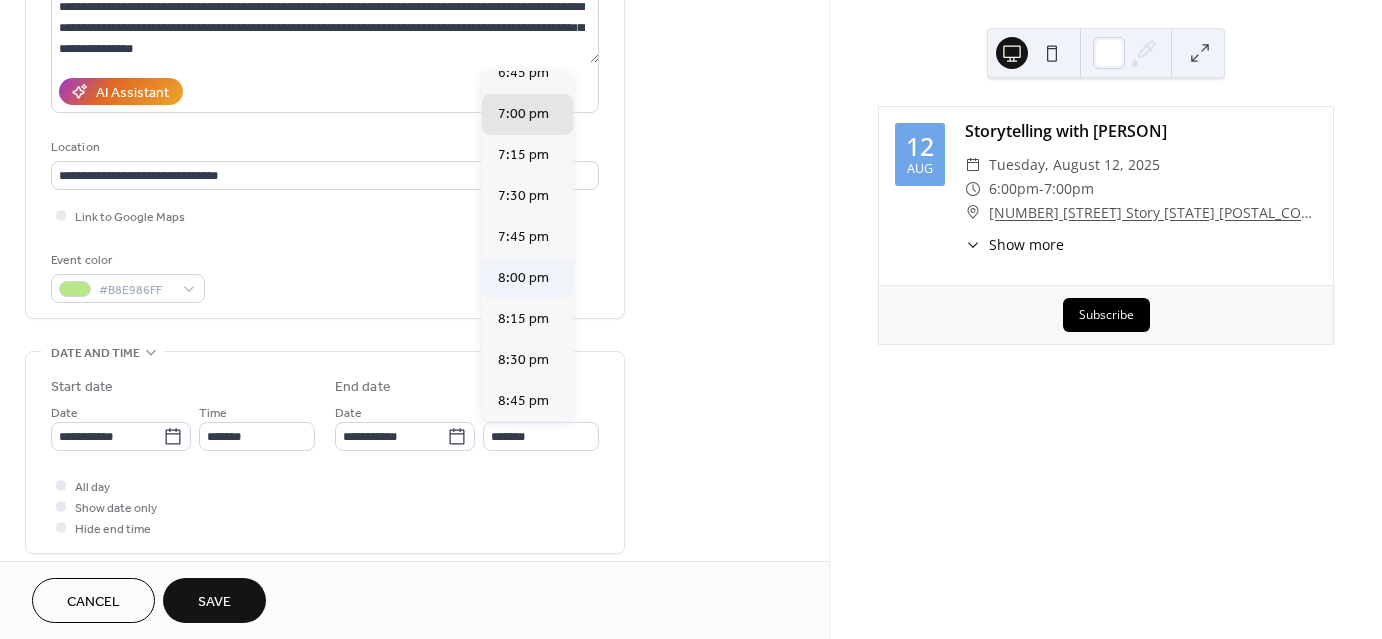 type on "*******" 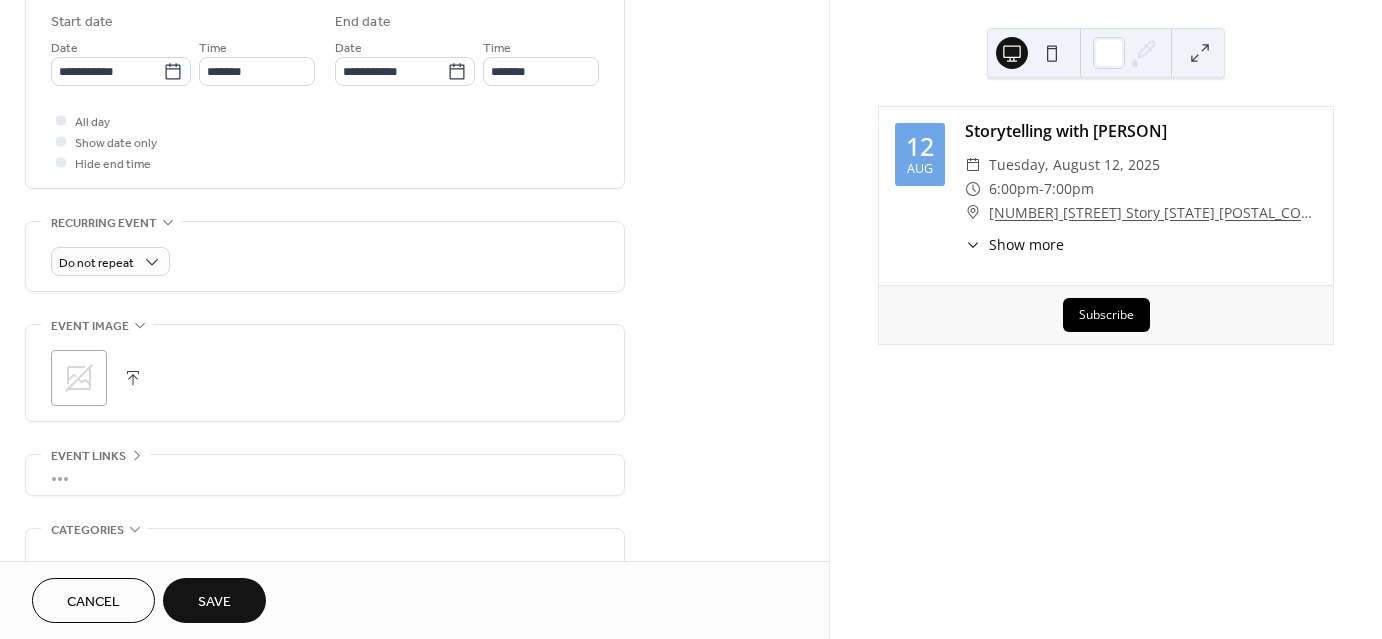 scroll, scrollTop: 700, scrollLeft: 0, axis: vertical 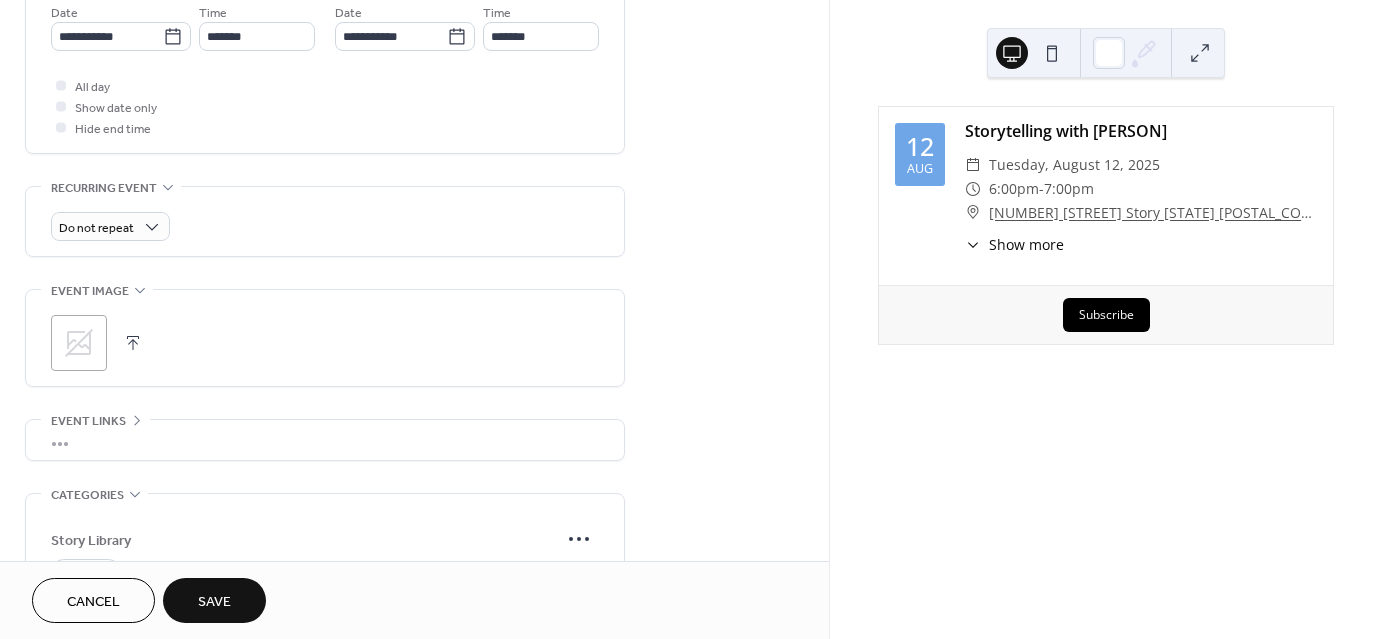 click at bounding box center (133, 343) 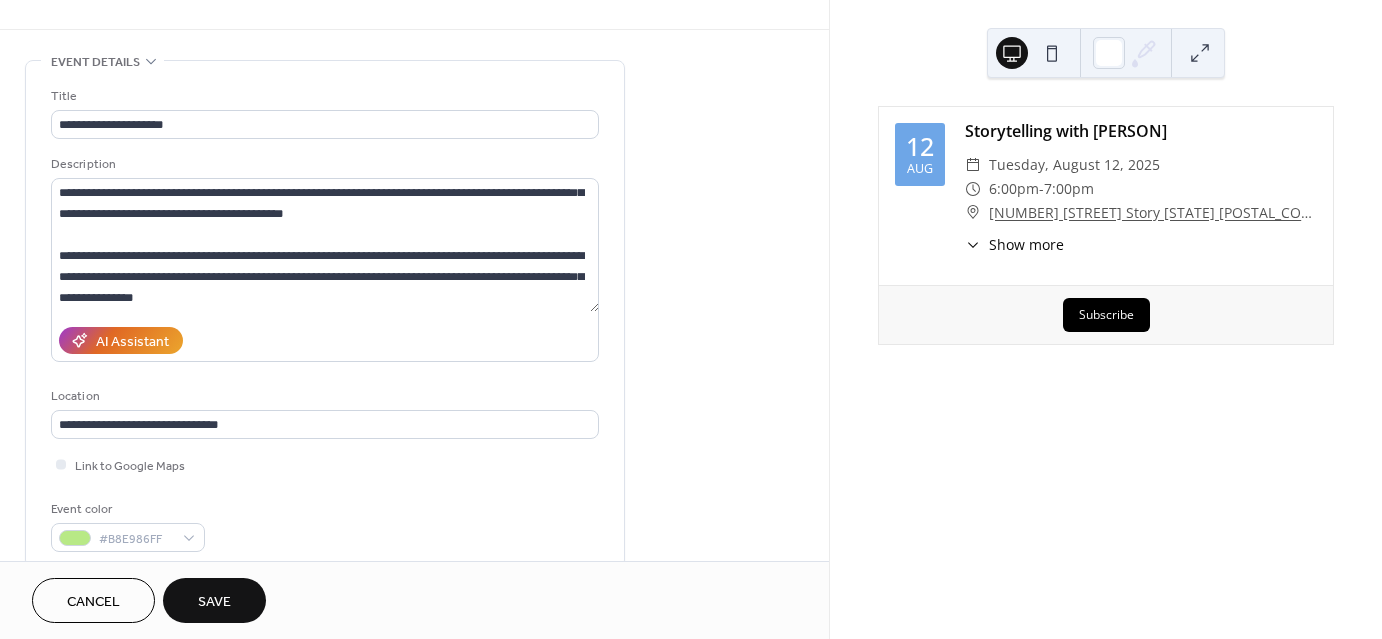 scroll, scrollTop: 100, scrollLeft: 0, axis: vertical 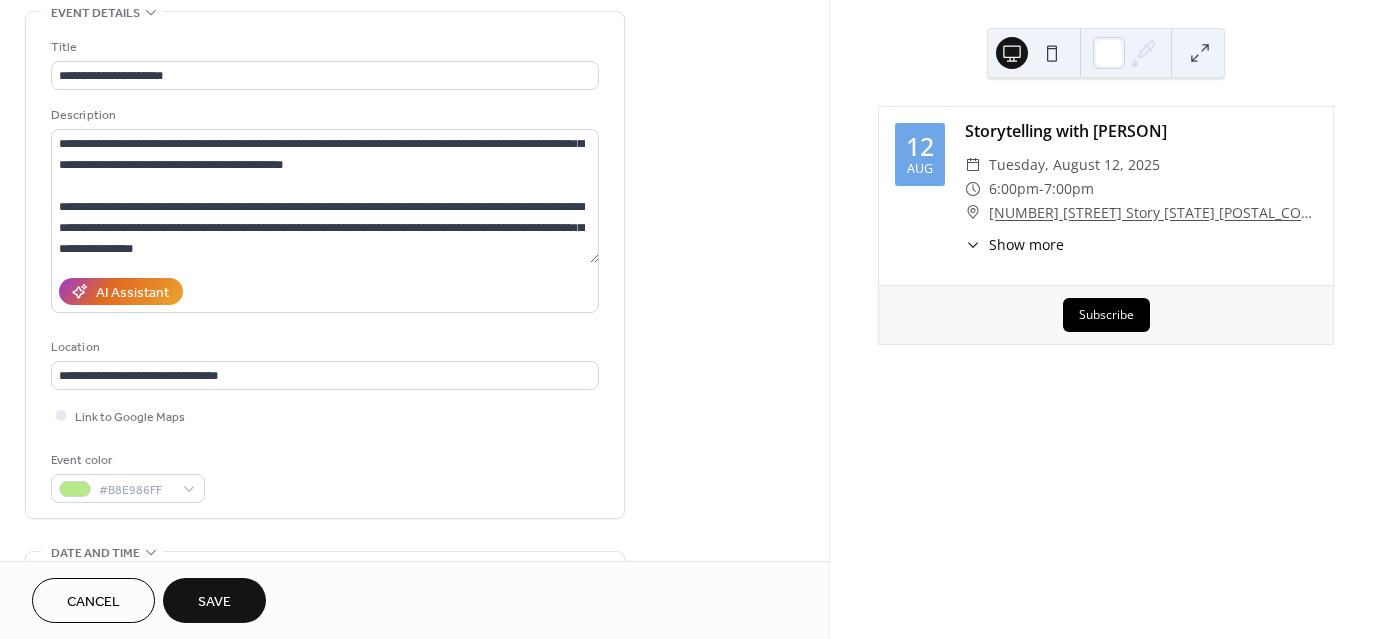 click on "Save" at bounding box center (214, 600) 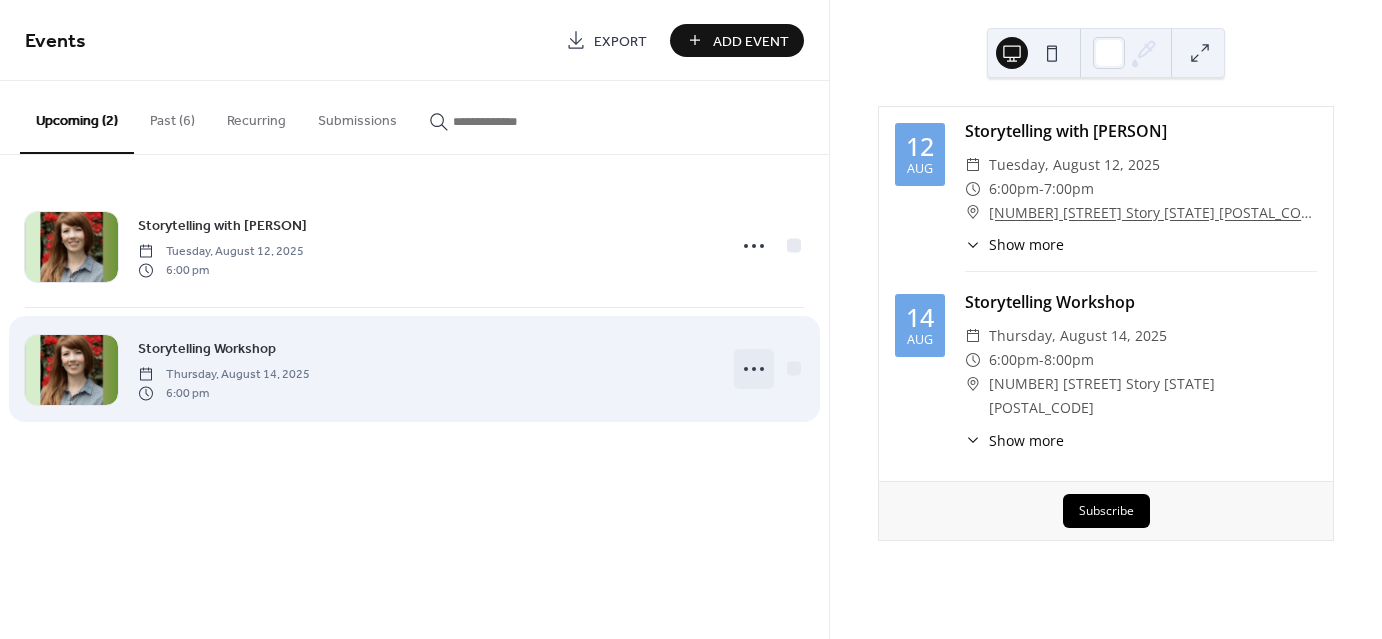 click 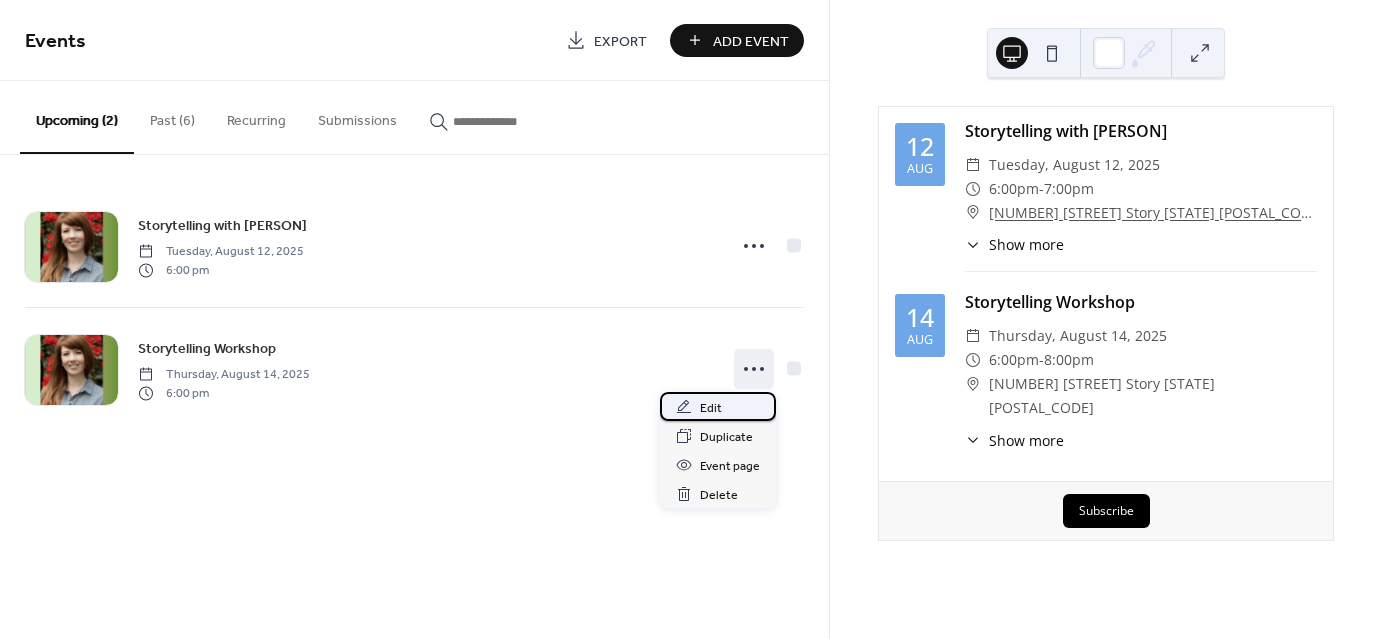 click on "Edit" at bounding box center (711, 408) 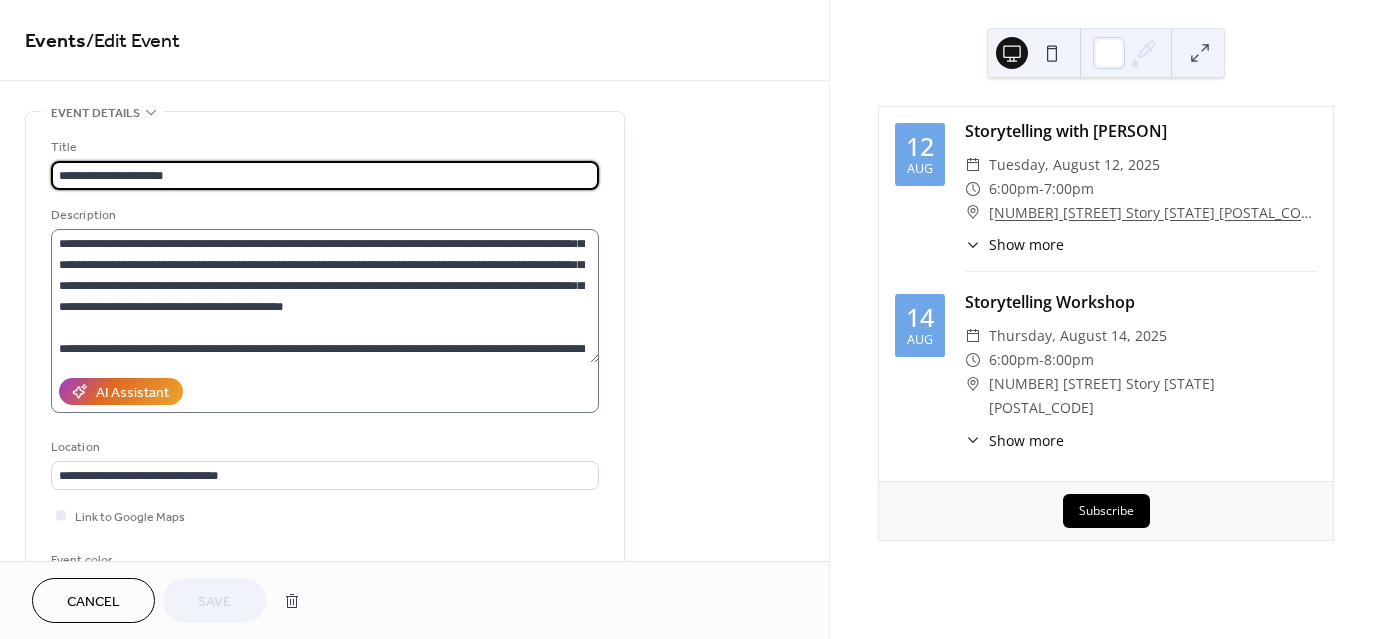 scroll, scrollTop: 84, scrollLeft: 0, axis: vertical 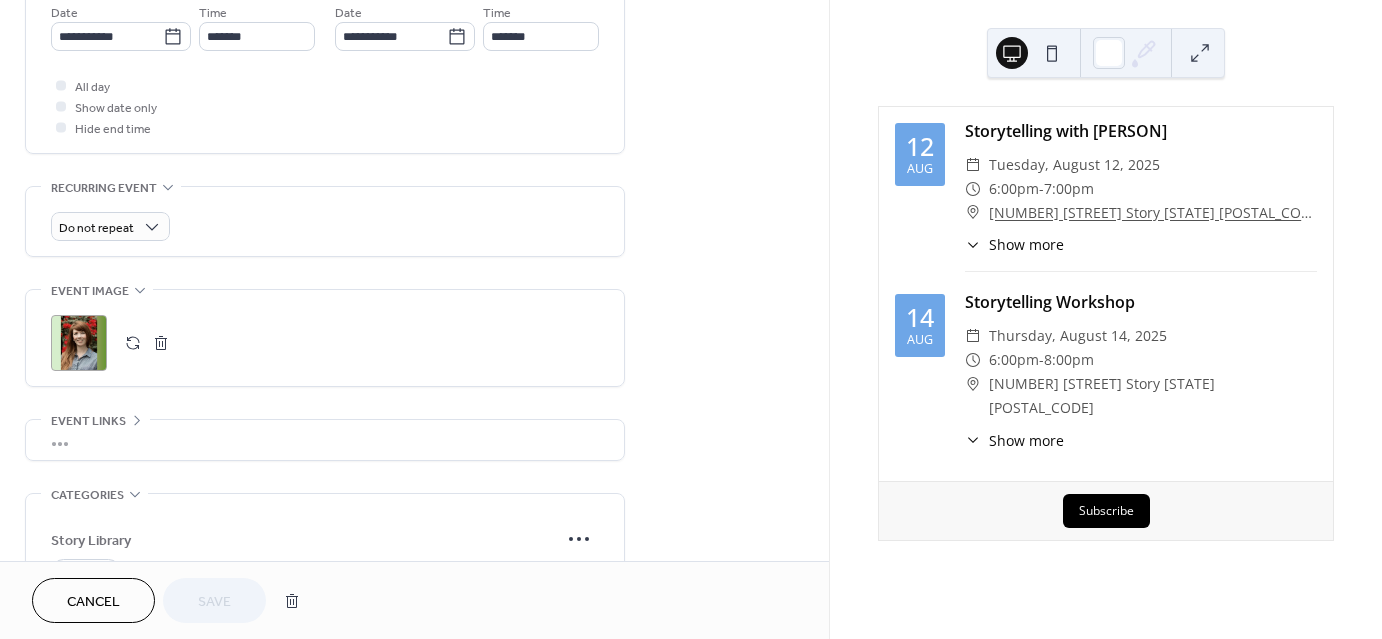 click at bounding box center (133, 343) 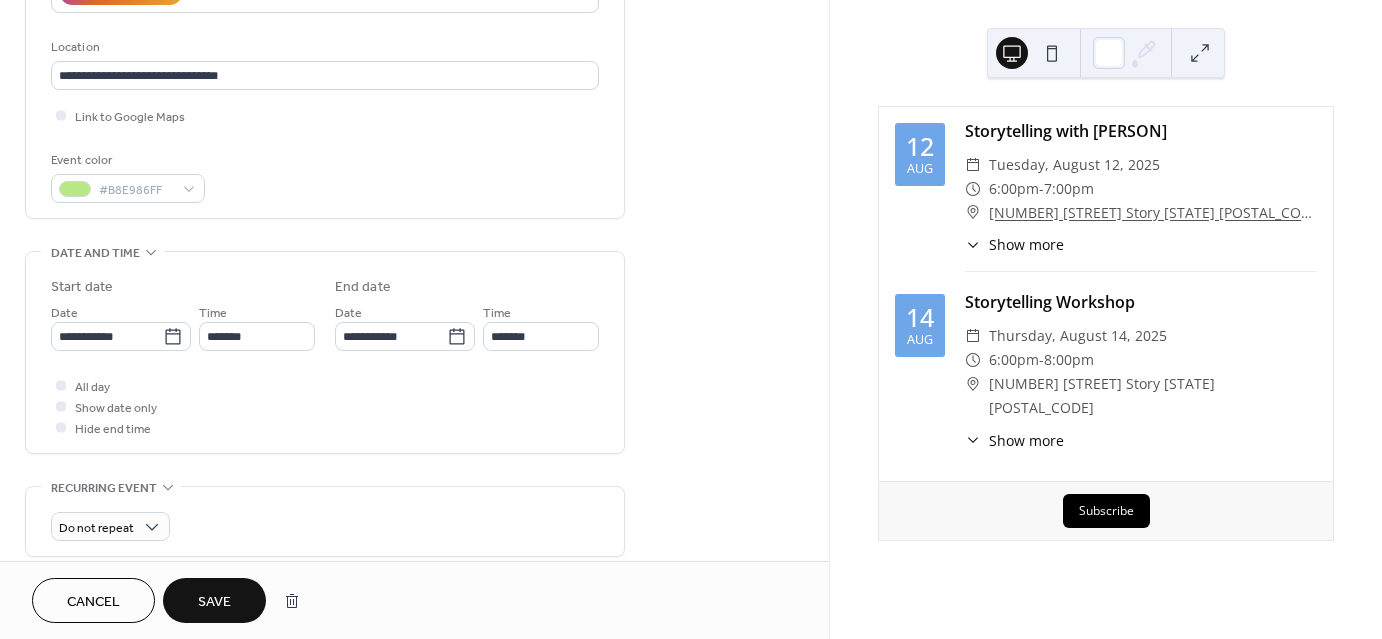 scroll, scrollTop: 0, scrollLeft: 0, axis: both 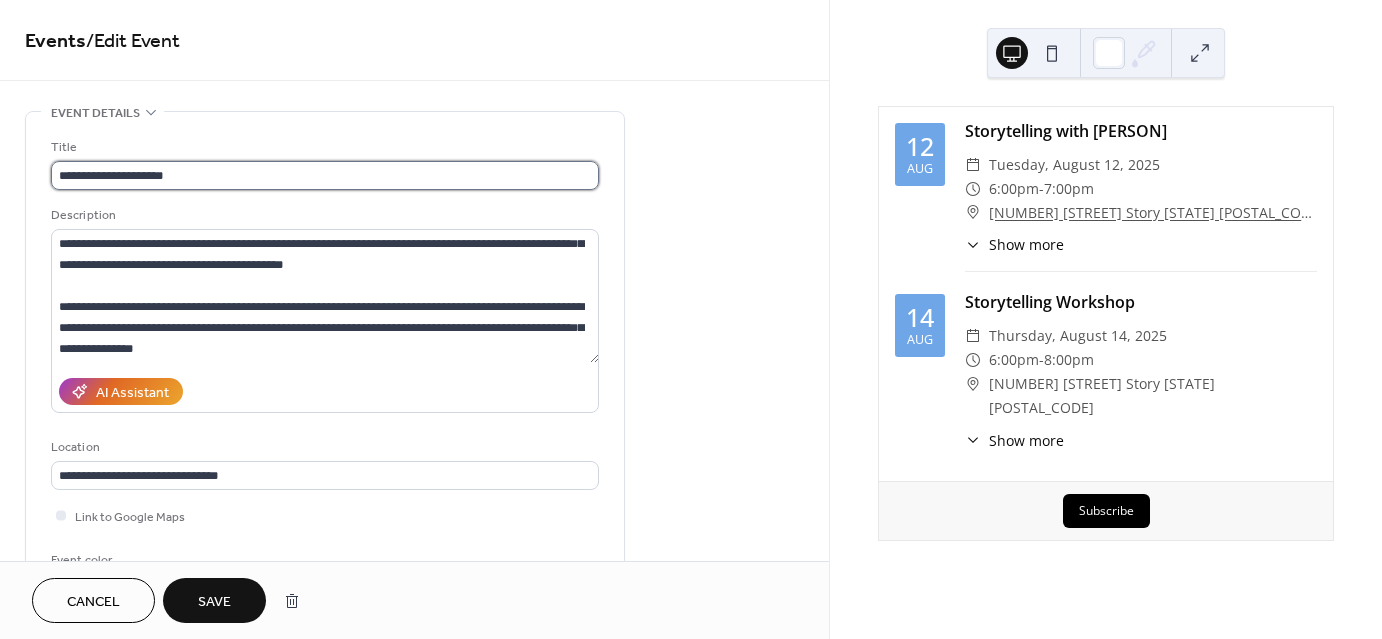 click on "**********" at bounding box center (325, 175) 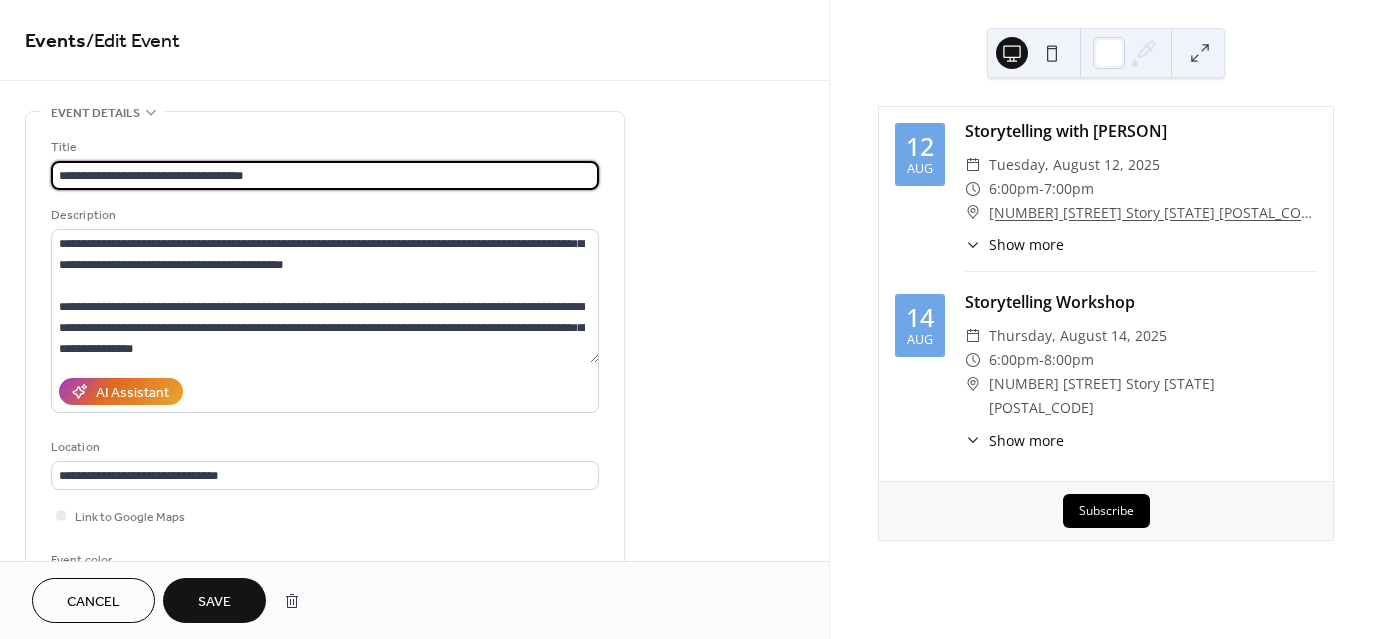 type on "**********" 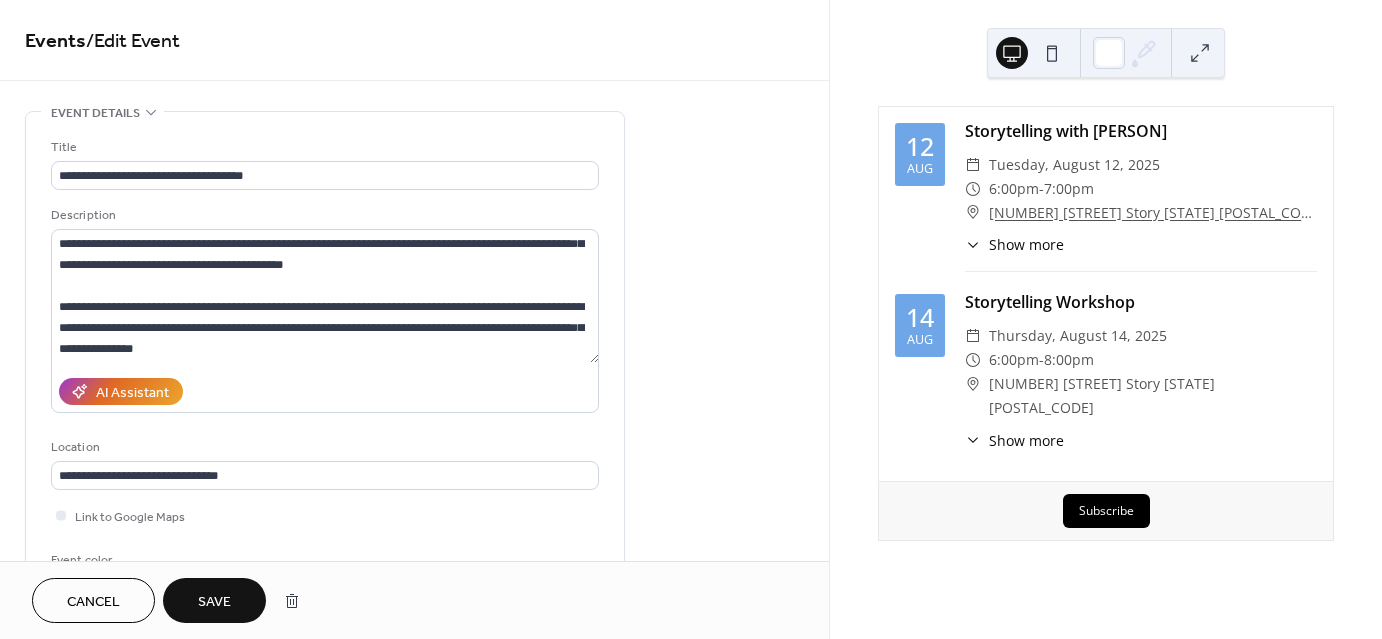 click on "Save" at bounding box center (214, 602) 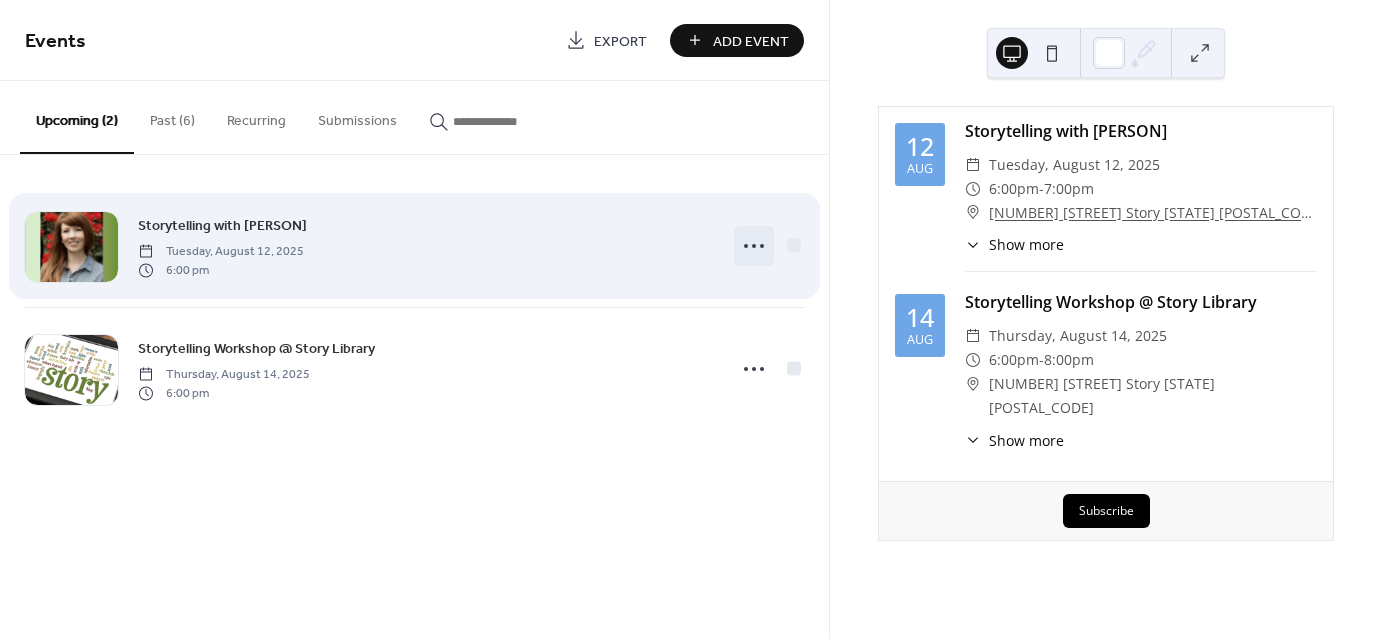 click 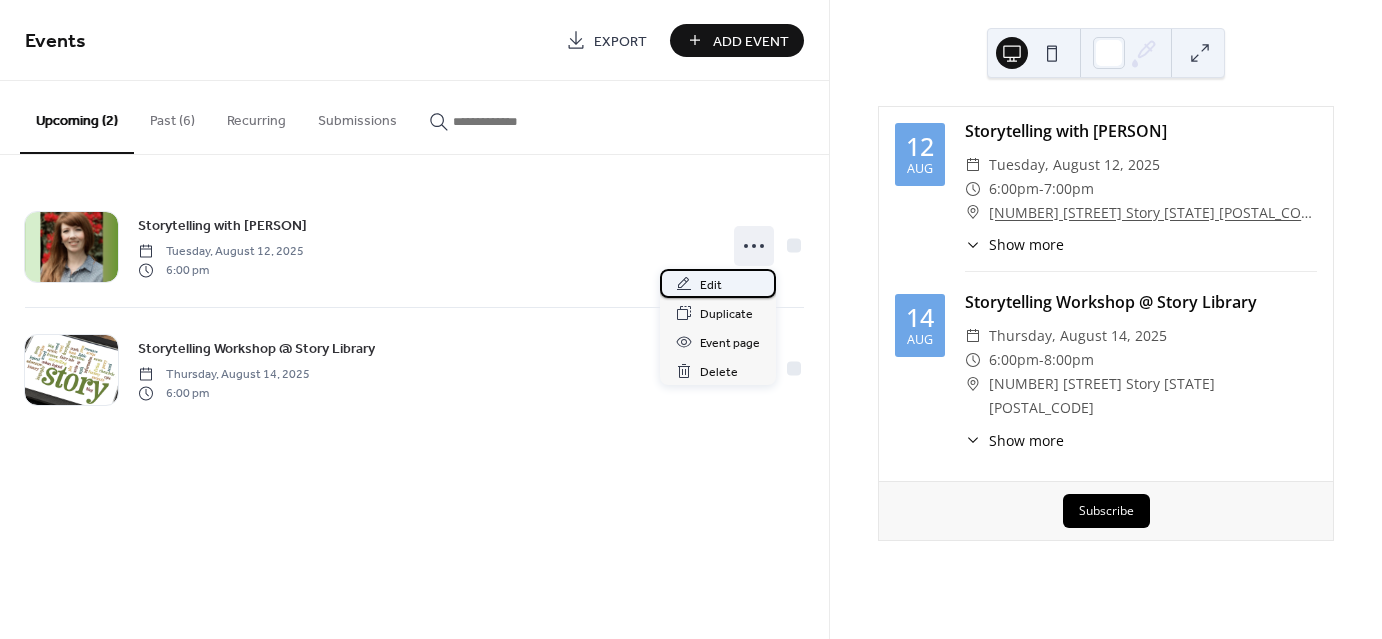 click on "Edit" at bounding box center [718, 283] 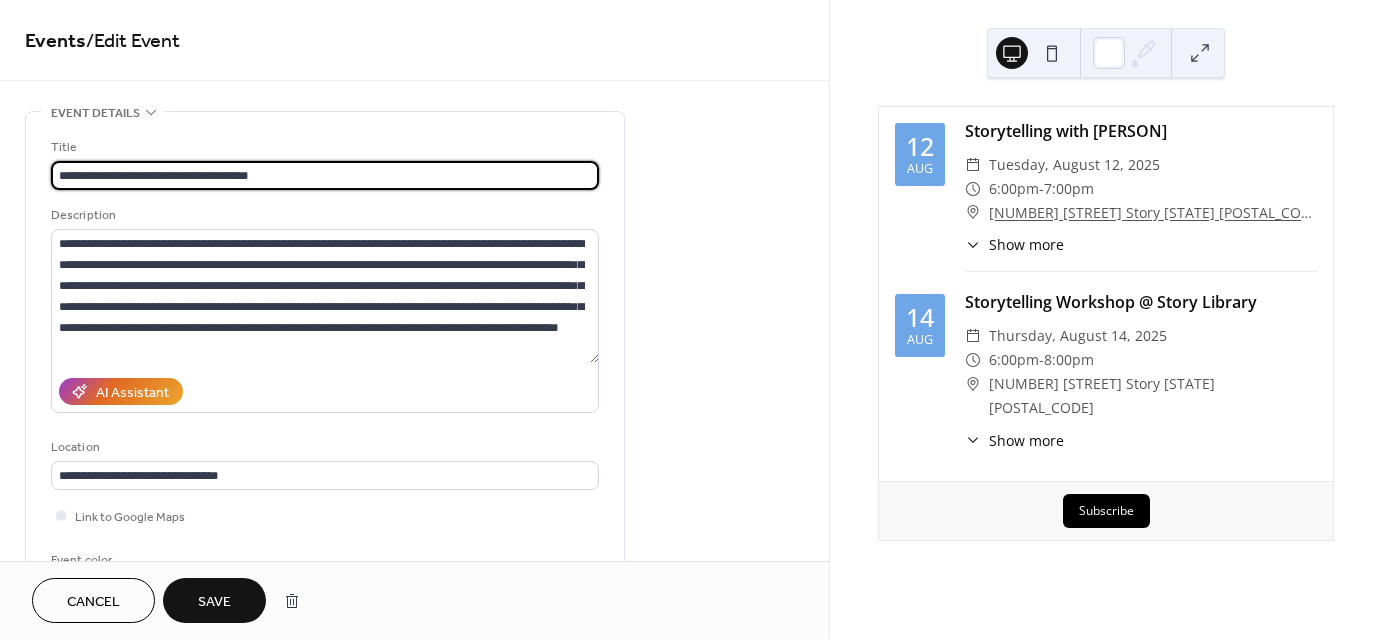 type on "**********" 